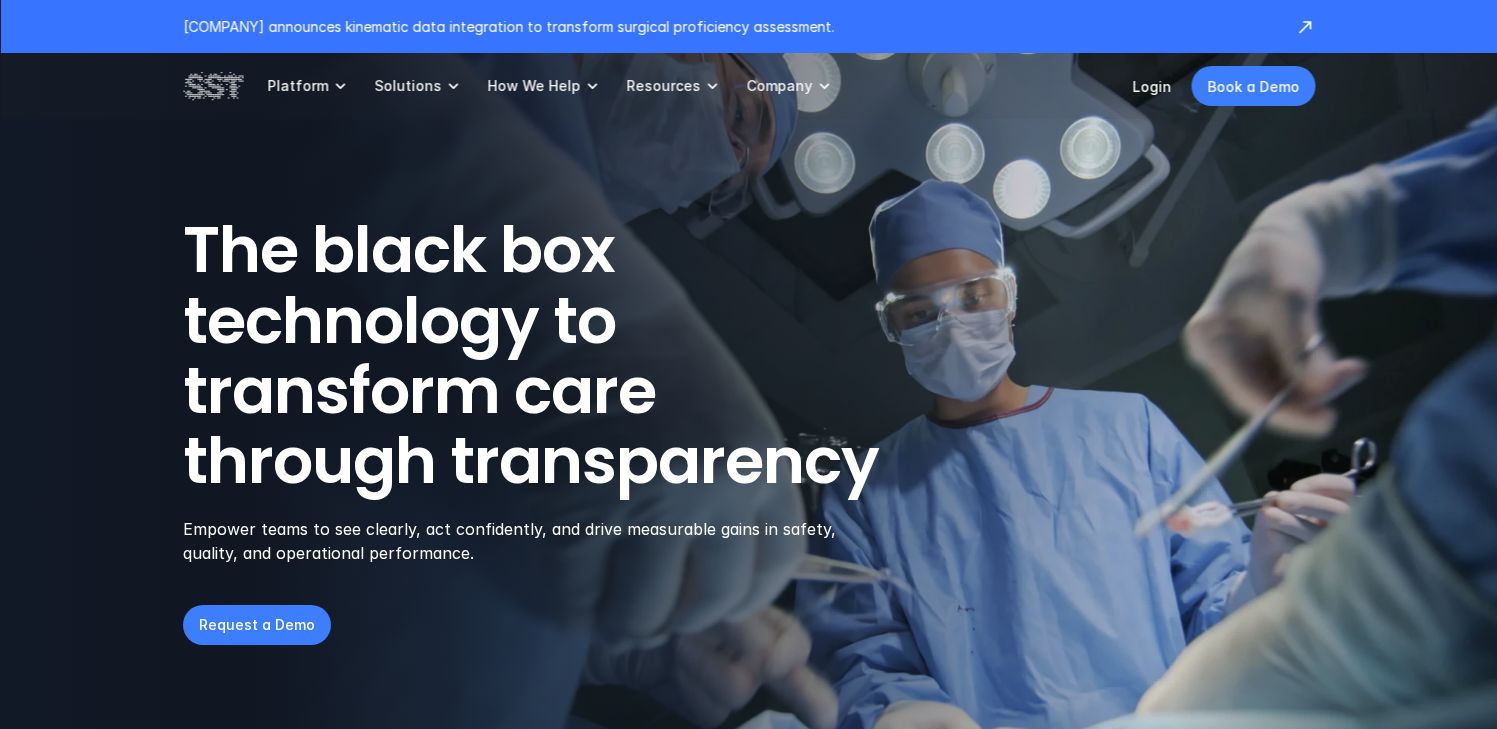 scroll, scrollTop: 0, scrollLeft: 0, axis: both 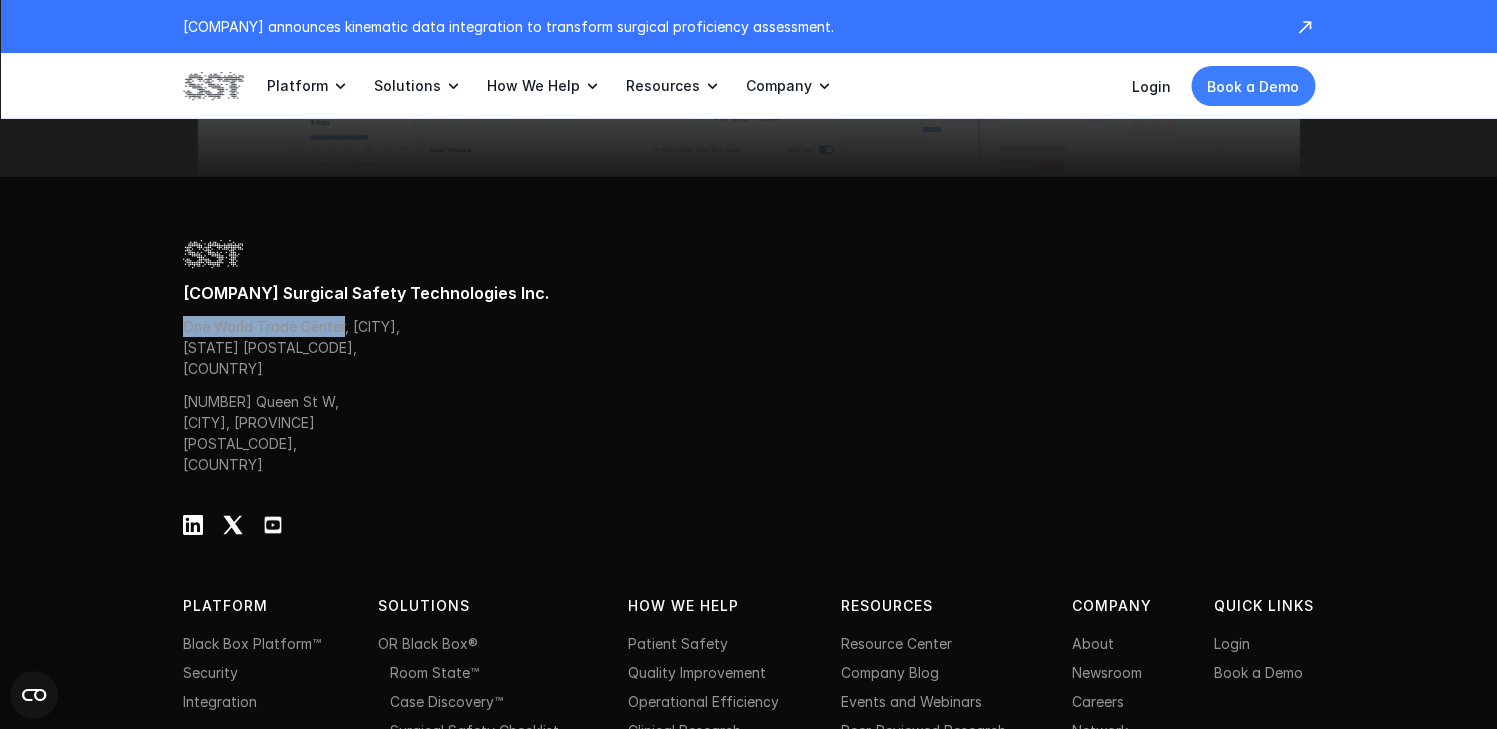 drag, startPoint x: 341, startPoint y: 329, endPoint x: 187, endPoint y: 323, distance: 154.11684 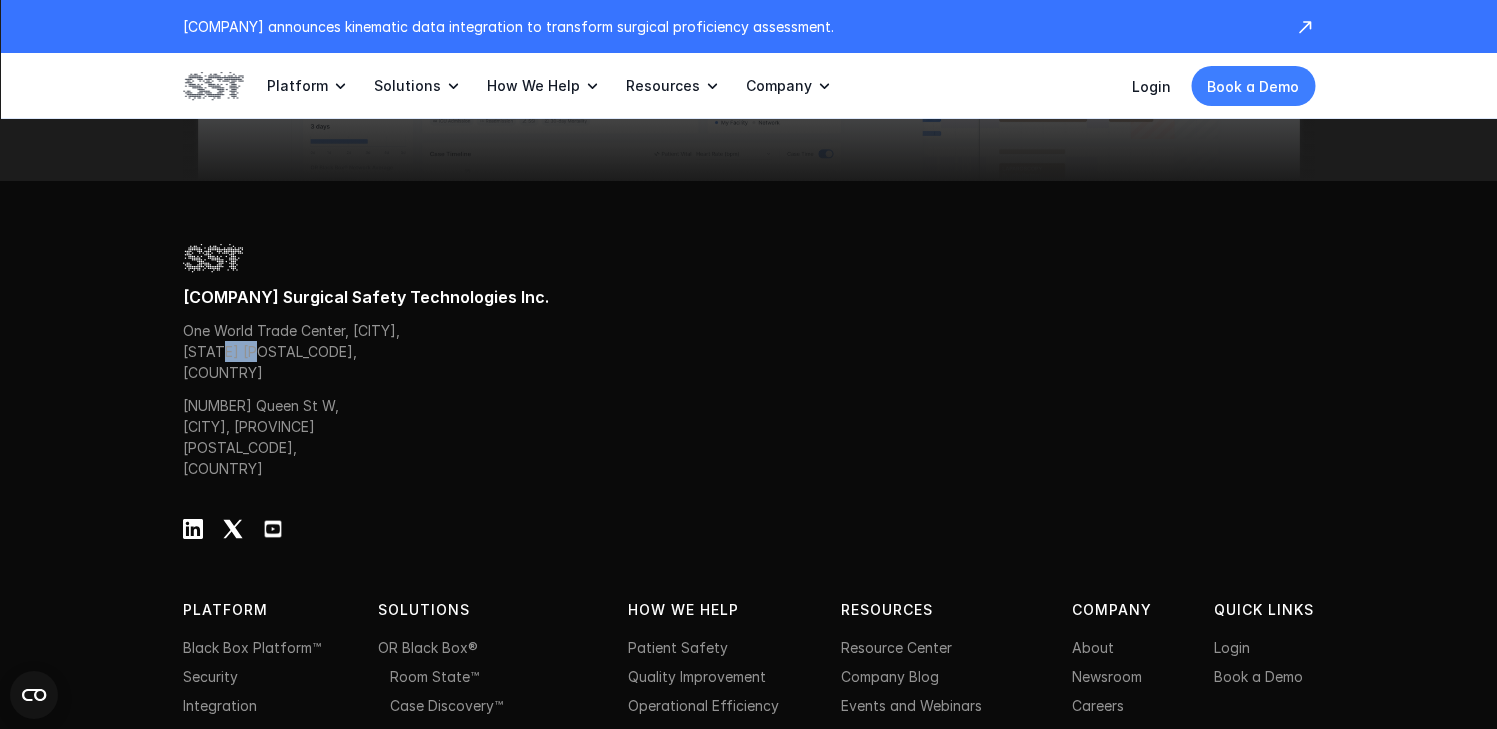 drag, startPoint x: 242, startPoint y: 353, endPoint x: 207, endPoint y: 349, distance: 35.22783 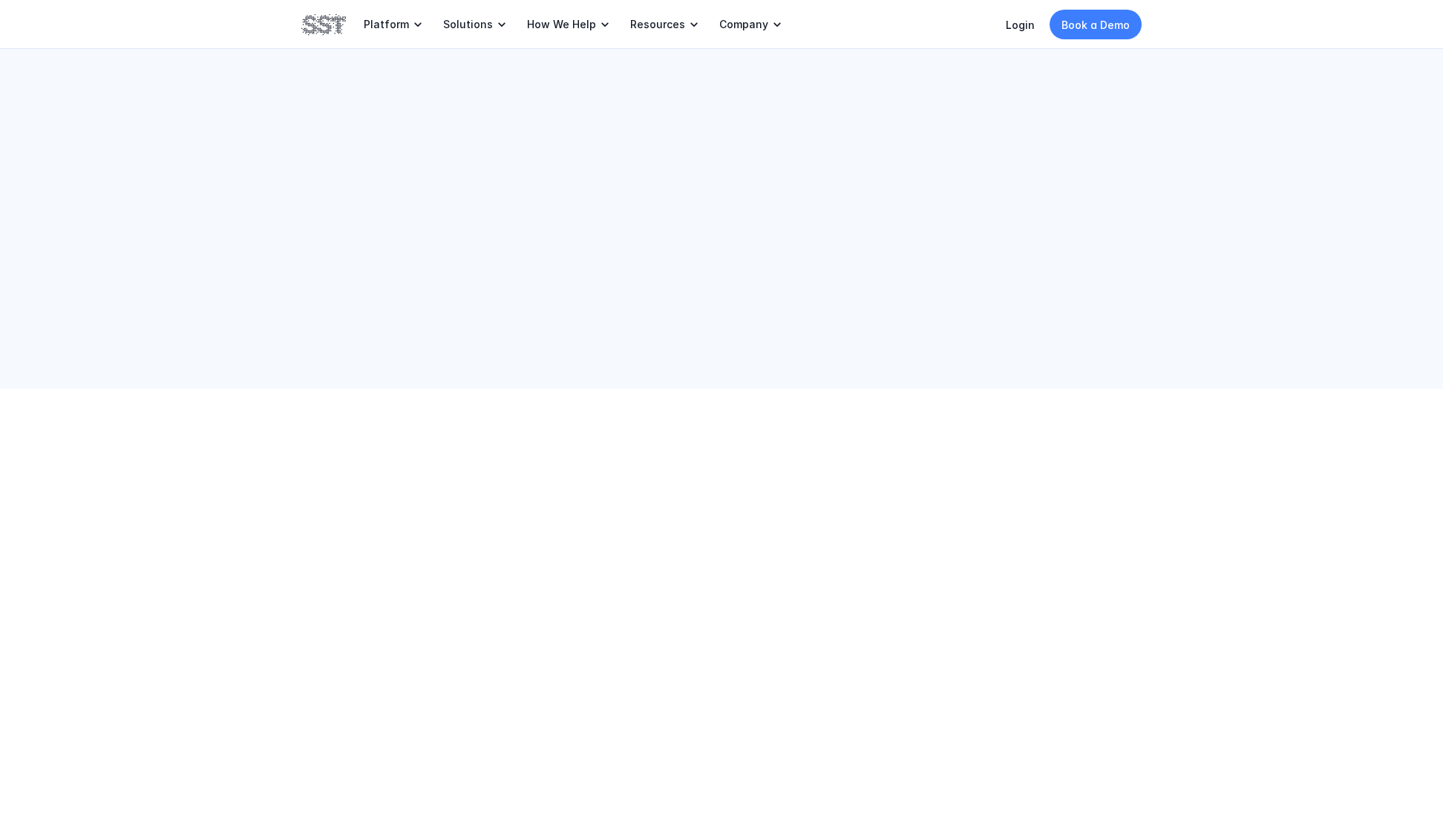 scroll, scrollTop: 0, scrollLeft: 0, axis: both 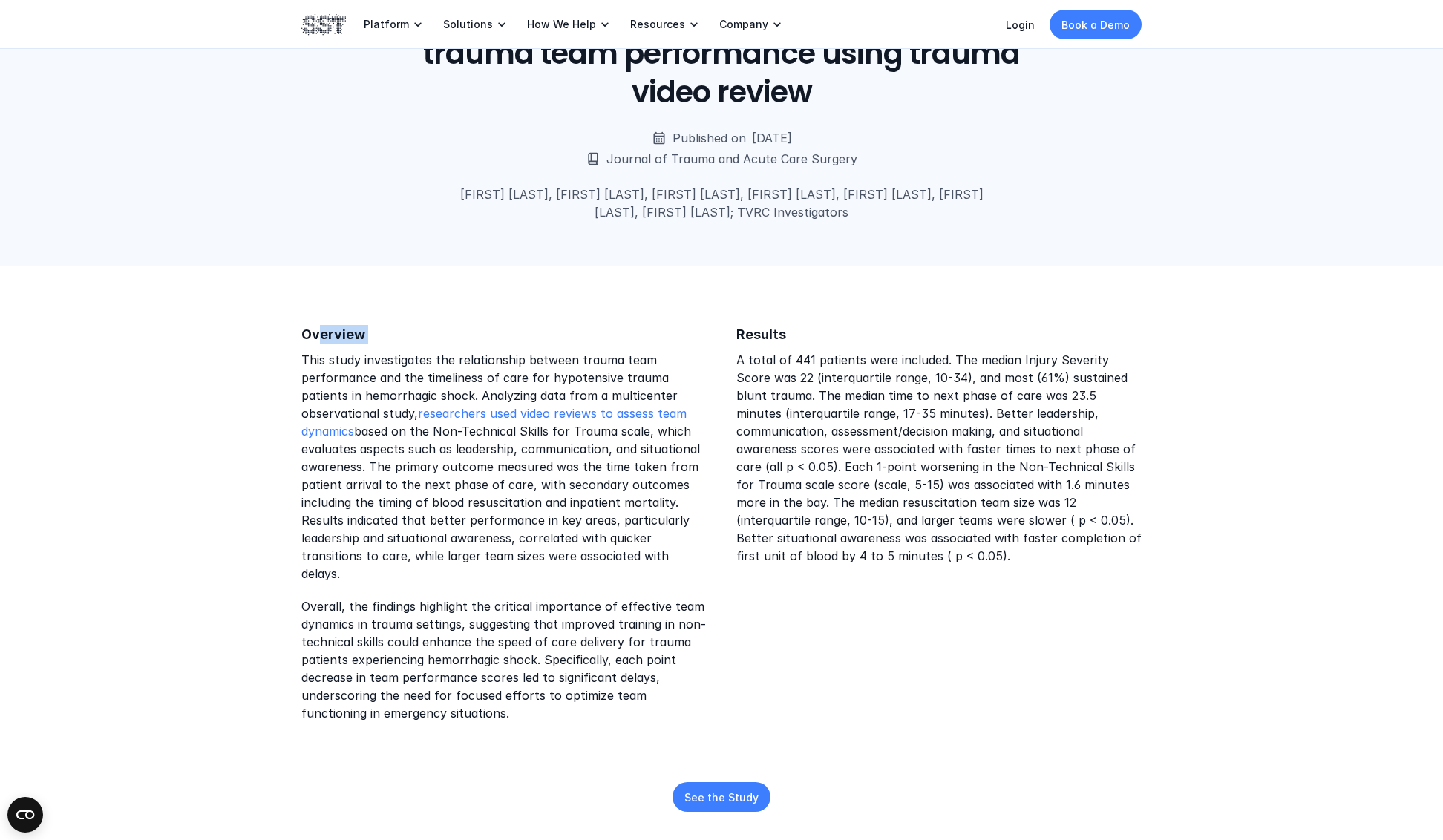 drag, startPoint x: 333, startPoint y: 331, endPoint x: 370, endPoint y: 338, distance: 37.66 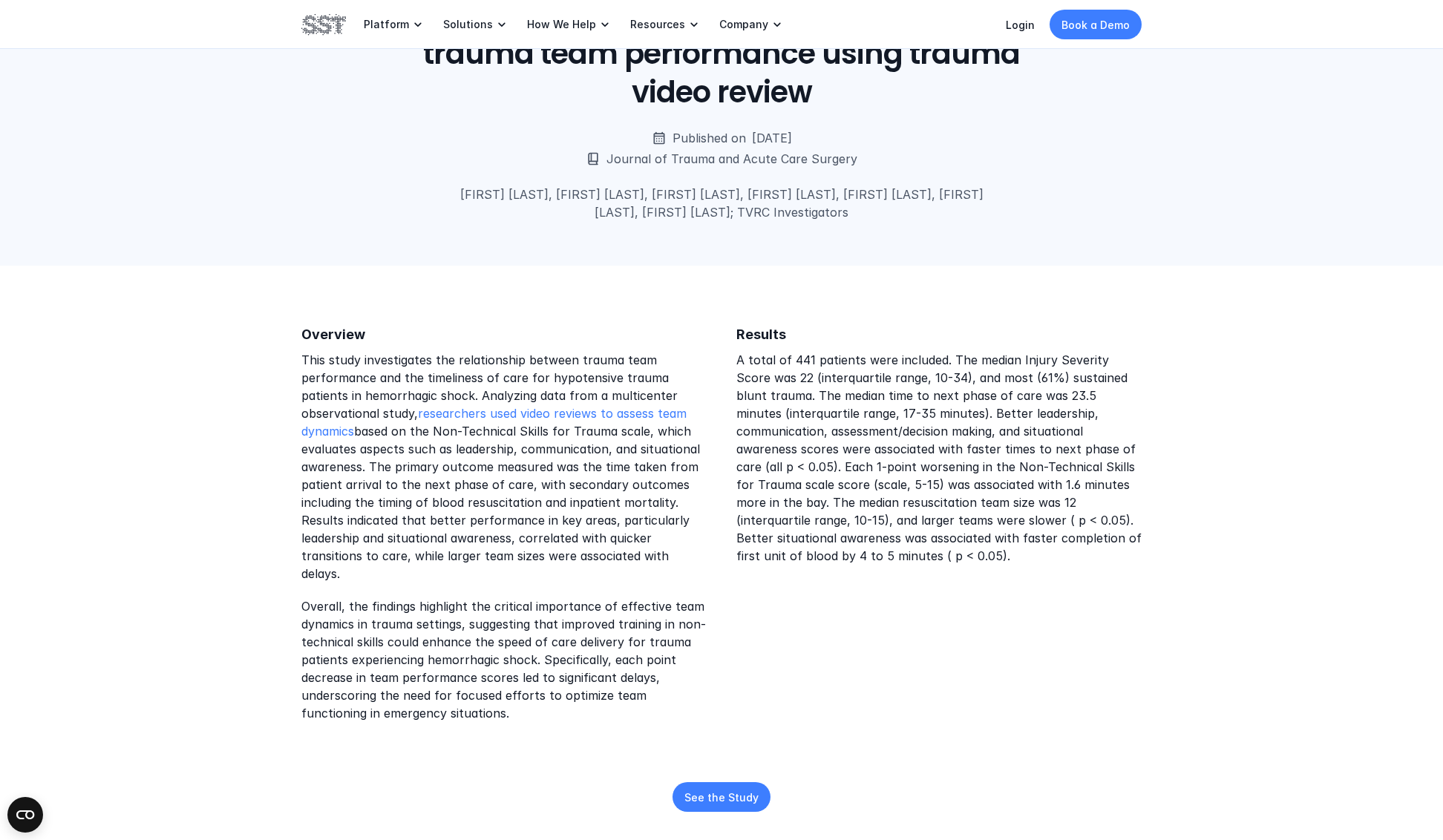 click on "Overview" at bounding box center [333, 334] 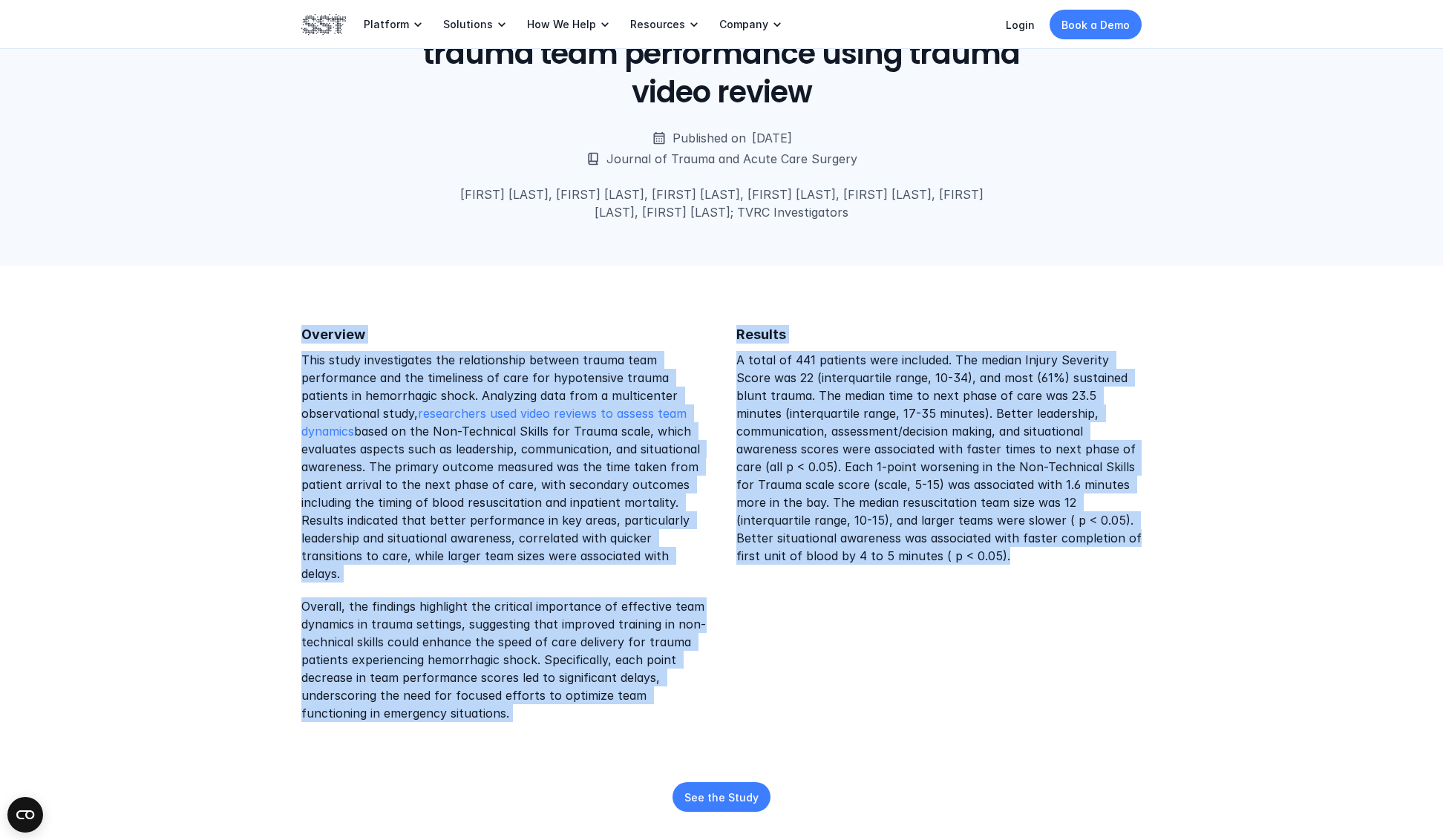drag, startPoint x: 298, startPoint y: 334, endPoint x: 868, endPoint y: 551, distance: 609.90901 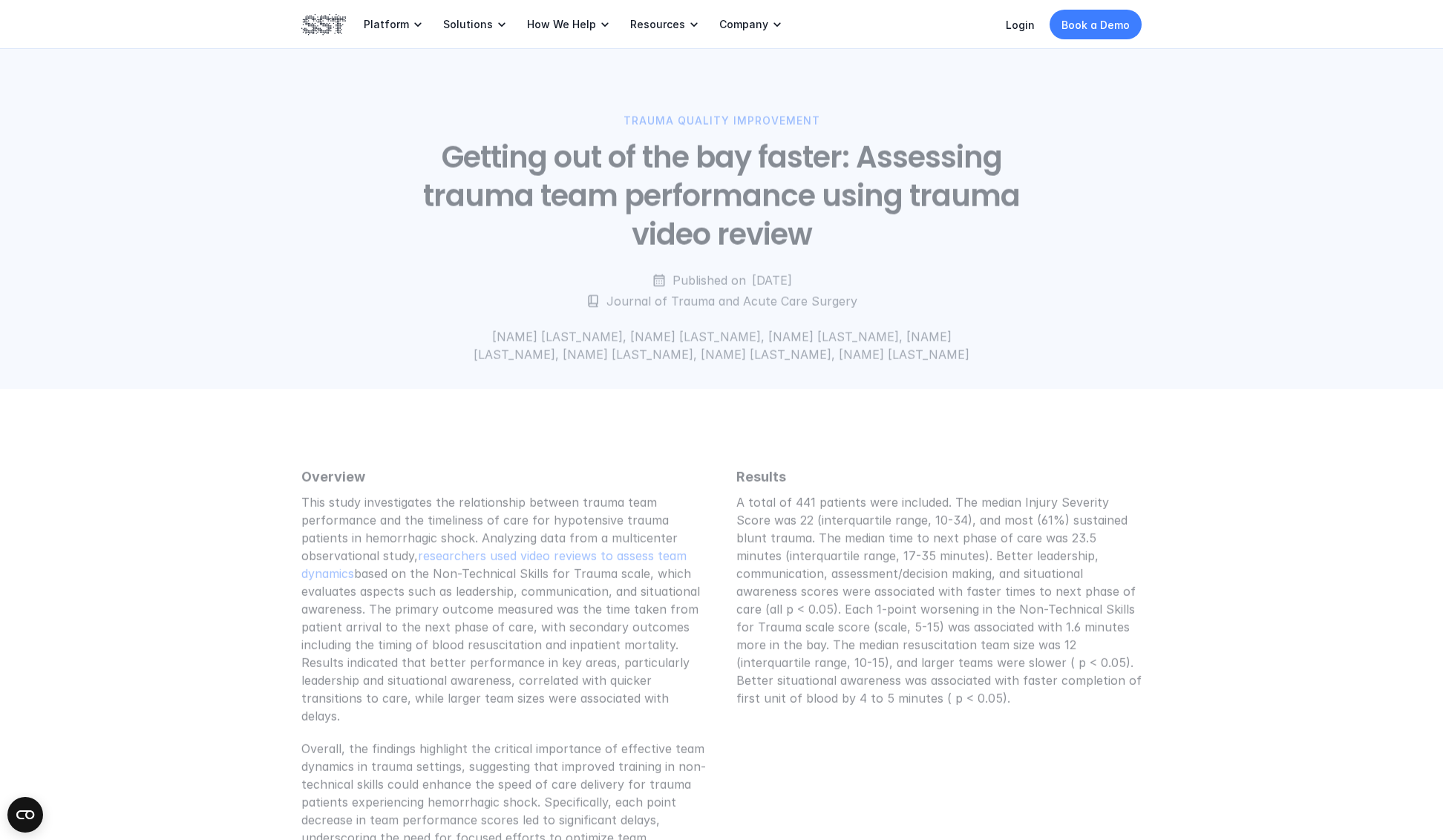 scroll, scrollTop: 0, scrollLeft: 0, axis: both 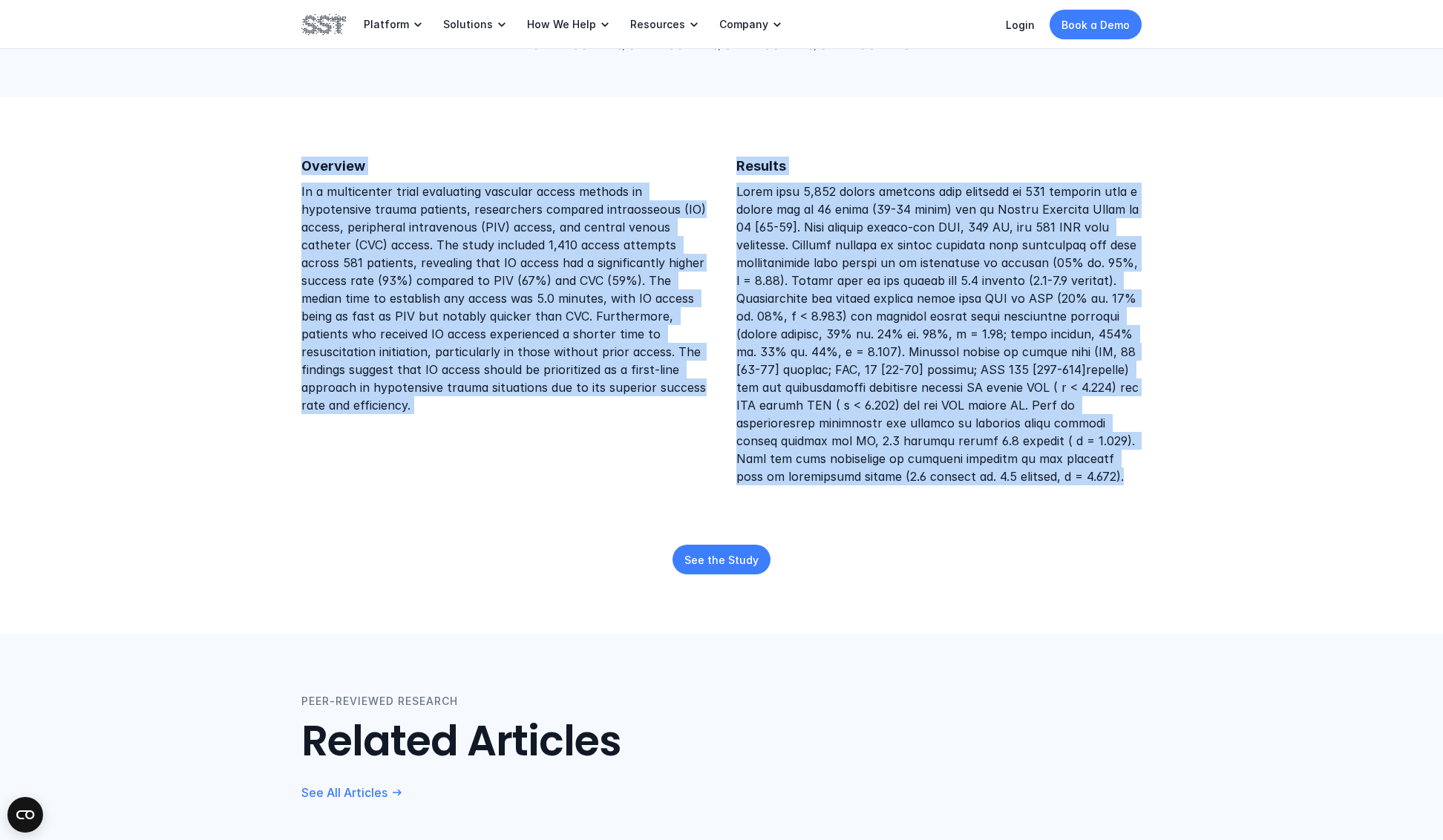 drag, startPoint x: 306, startPoint y: 503, endPoint x: 1085, endPoint y: 506, distance: 779.0058 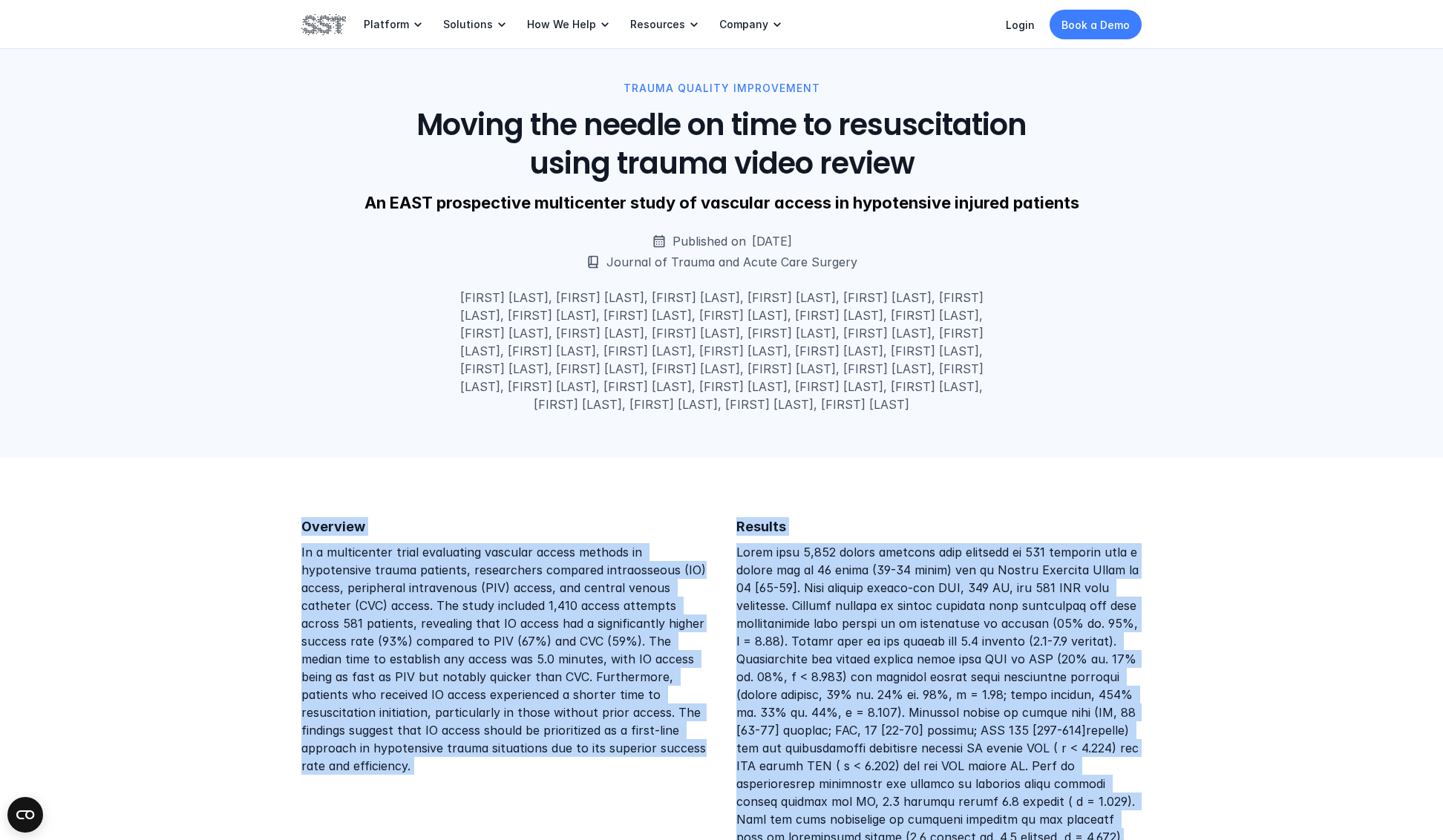scroll, scrollTop: 14, scrollLeft: 0, axis: vertical 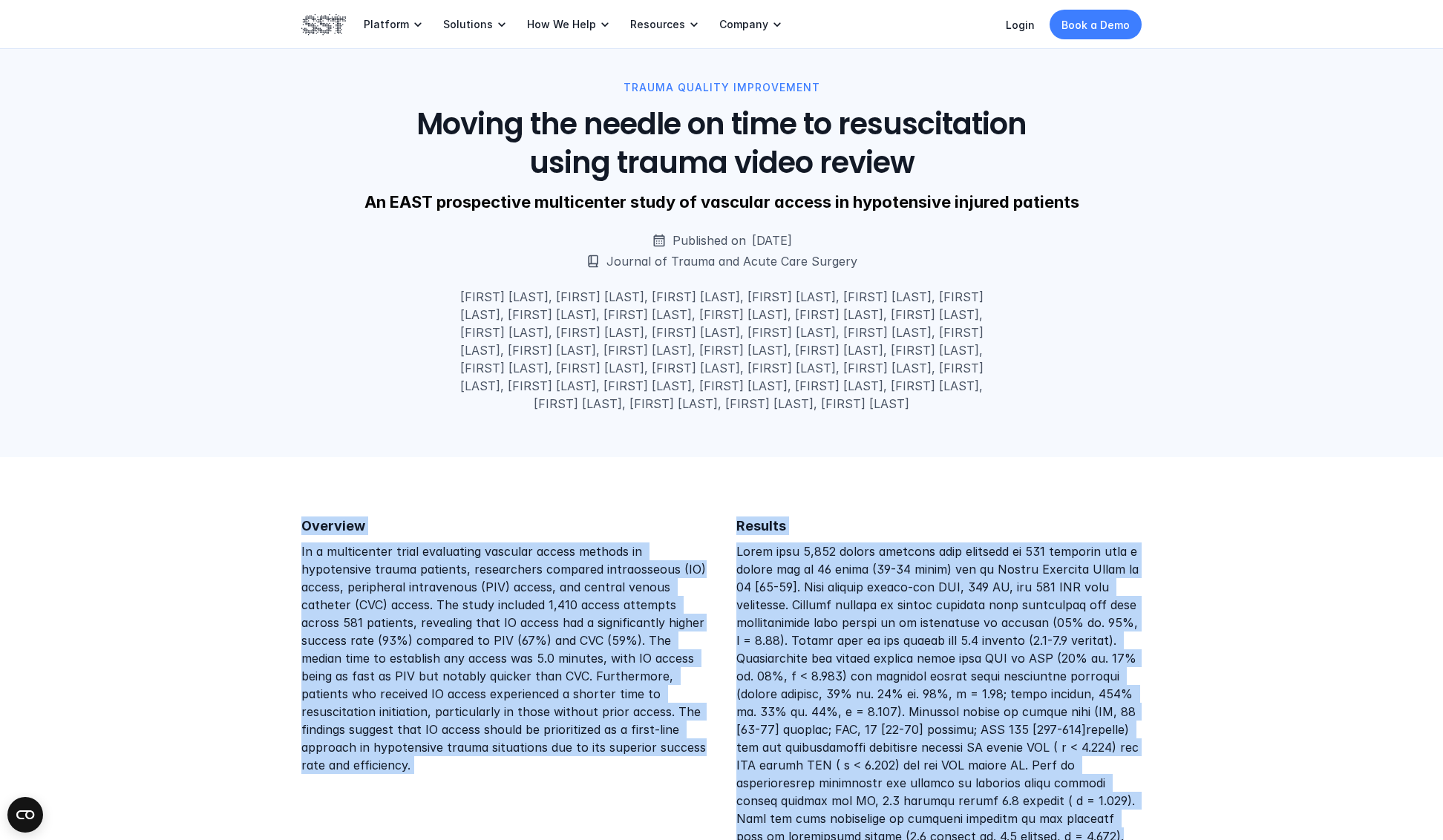 click on "In a multicenter trial evaluating vascular access methods in hypotensive trauma patients, researchers compared intraosseous (IO) access, peripheral intravenous (PIV) access, and central venous catheter (CVC) access. The study included 1,410 access attempts across 581 patients, revealing that IO access had a significantly higher success rate (93%) compared to PIV (67%) and CVC (59%). The median time to establish any access was 5.0 minutes, with IO access being as fast as PIV but notably quicker than CVC. Furthermore, patients who received IO access experienced a shorter time to resuscitation initiation, particularly in those without prior access. The findings suggest that IO access should be prioritized as a first-line approach in hypotensive trauma situations due to its superior success rate and efficiency." at bounding box center [504, 658] 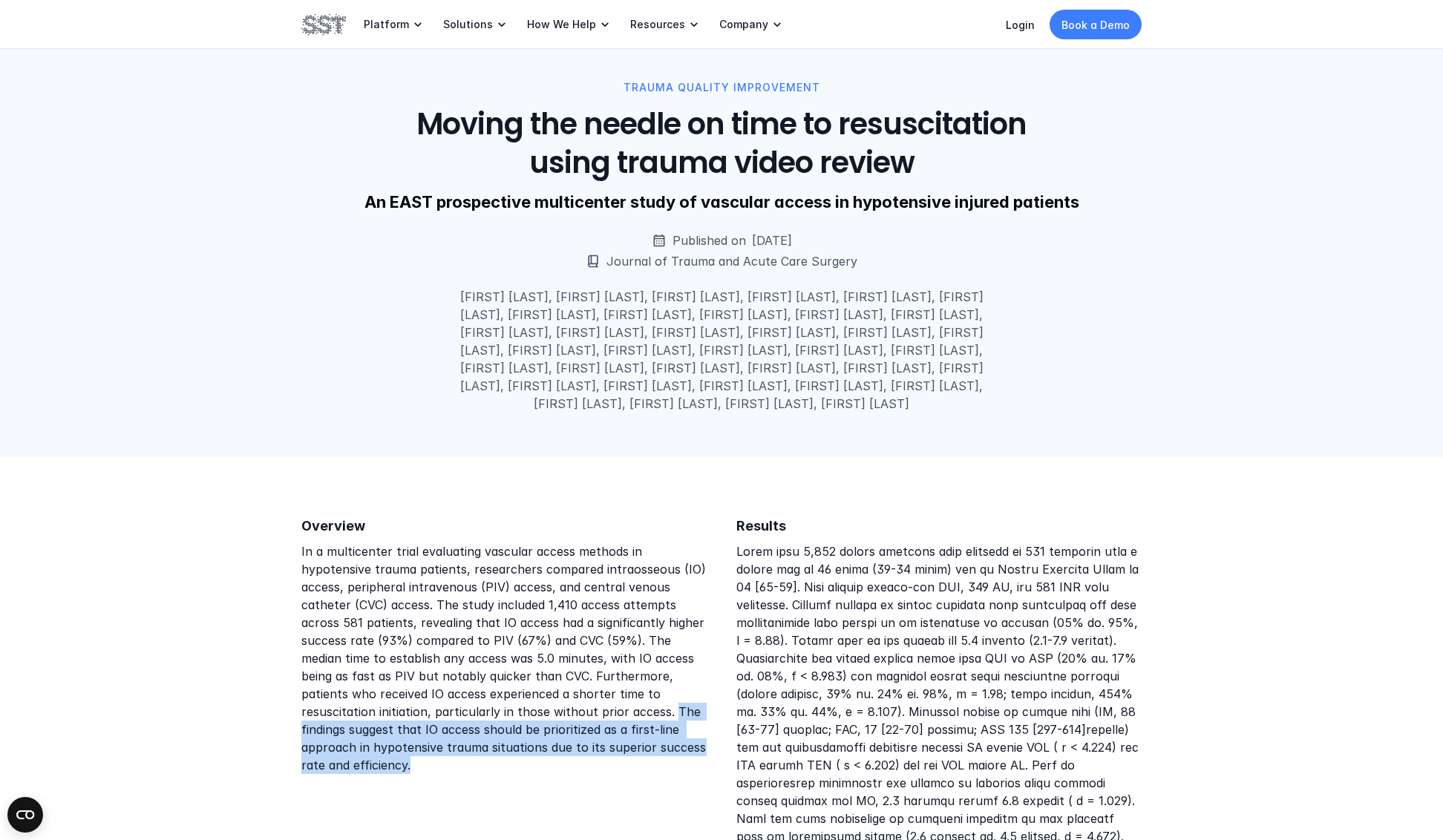 drag, startPoint x: 432, startPoint y: 786, endPoint x: 670, endPoint y: 733, distance: 243.82986 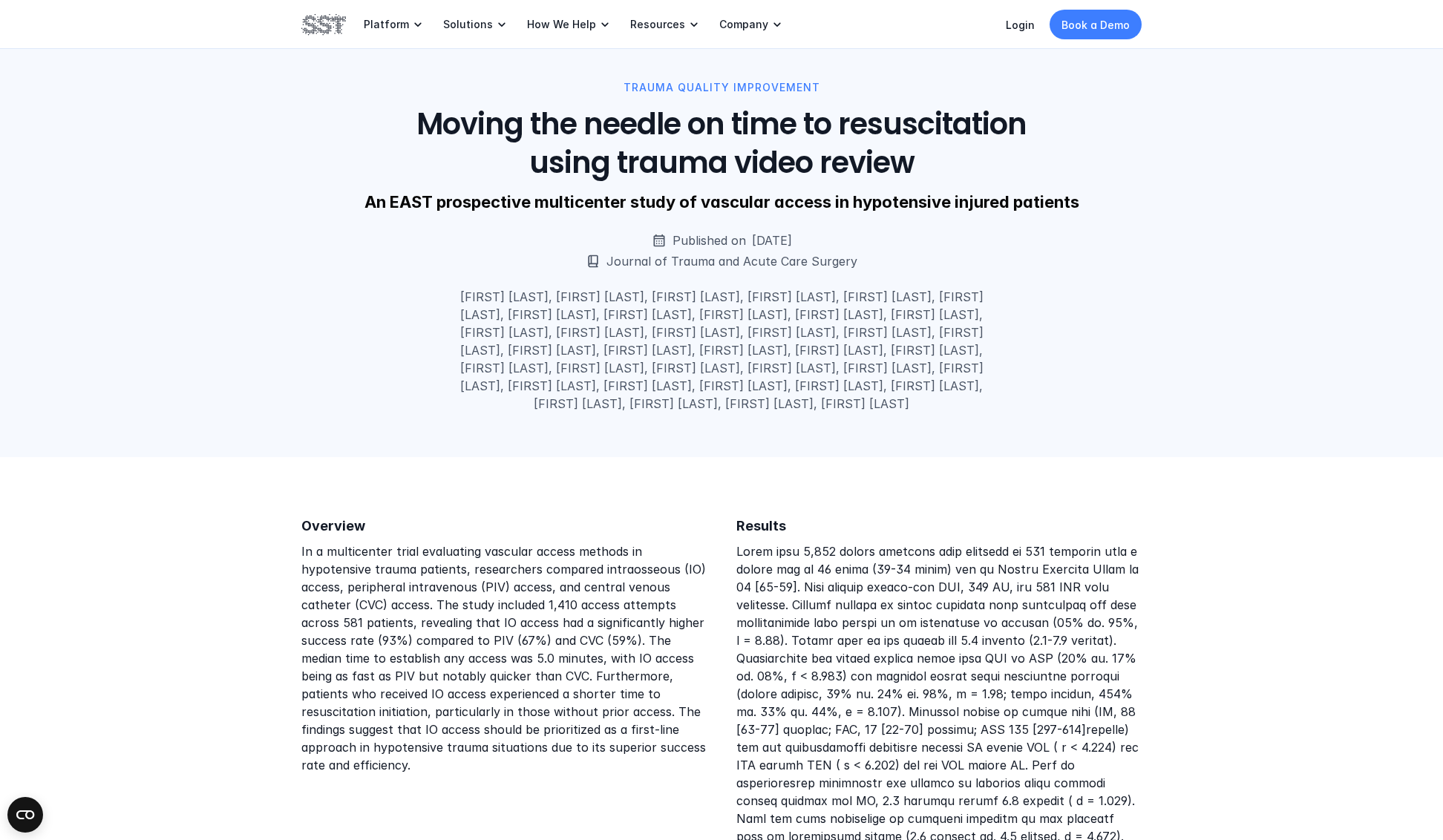 click on "In a multicenter trial evaluating vascular access methods in hypotensive trauma patients, researchers compared intraosseous (IO) access, peripheral intravenous (PIV) access, and central venous catheter (CVC) access. The study included 1,410 access attempts across 581 patients, revealing that IO access had a significantly higher success rate (93%) compared to PIV (67%) and CVC (59%). The median time to establish any access was 5.0 minutes, with IO access being as fast as PIV but notably quicker than CVC. Furthermore, patients who received IO access experienced a shorter time to resuscitation initiation, particularly in those without prior access. The findings suggest that IO access should be prioritized as a first-line approach in hypotensive trauma situations due to its superior success rate and efficiency." at bounding box center [504, 658] 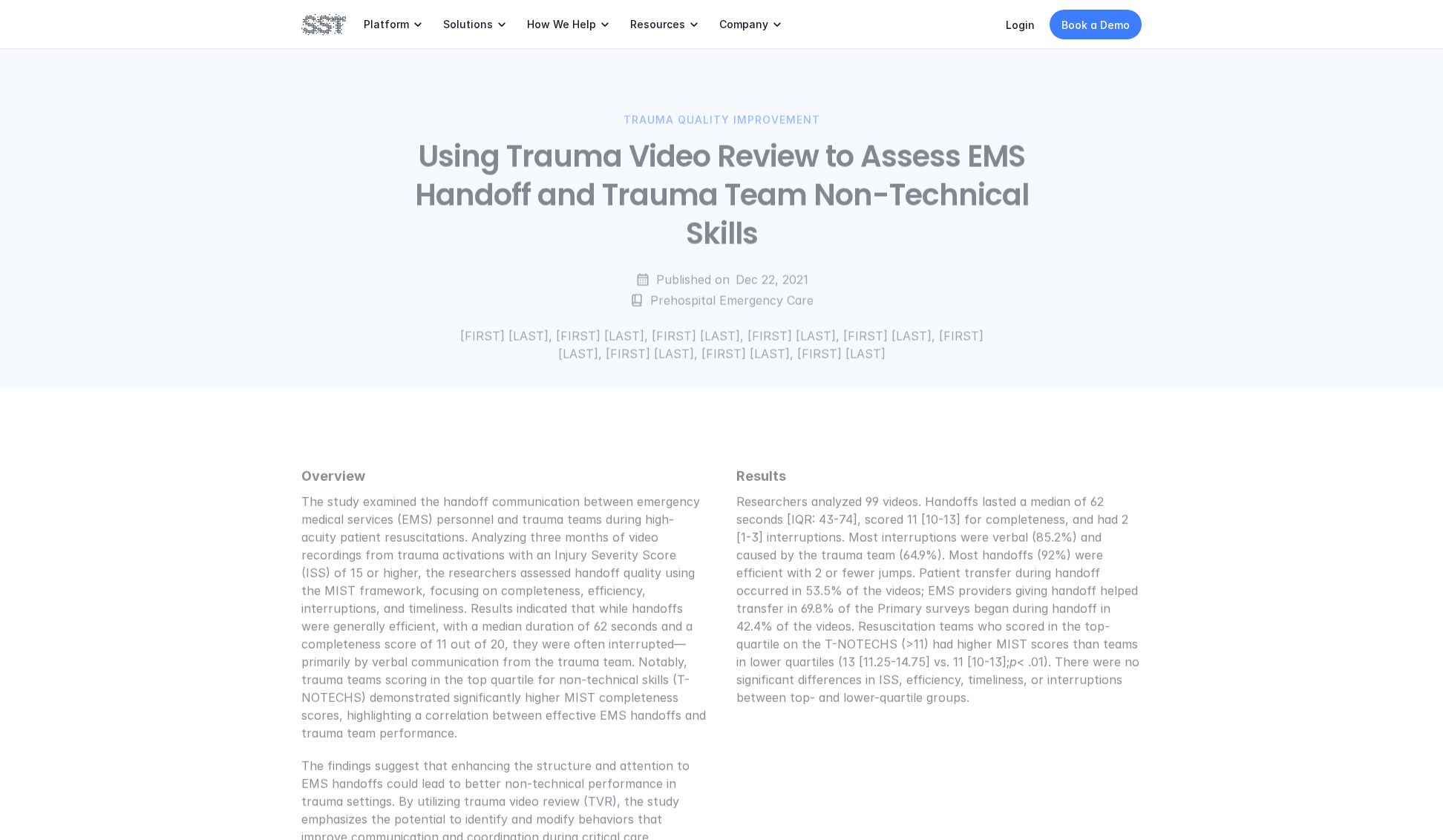 scroll, scrollTop: 0, scrollLeft: 0, axis: both 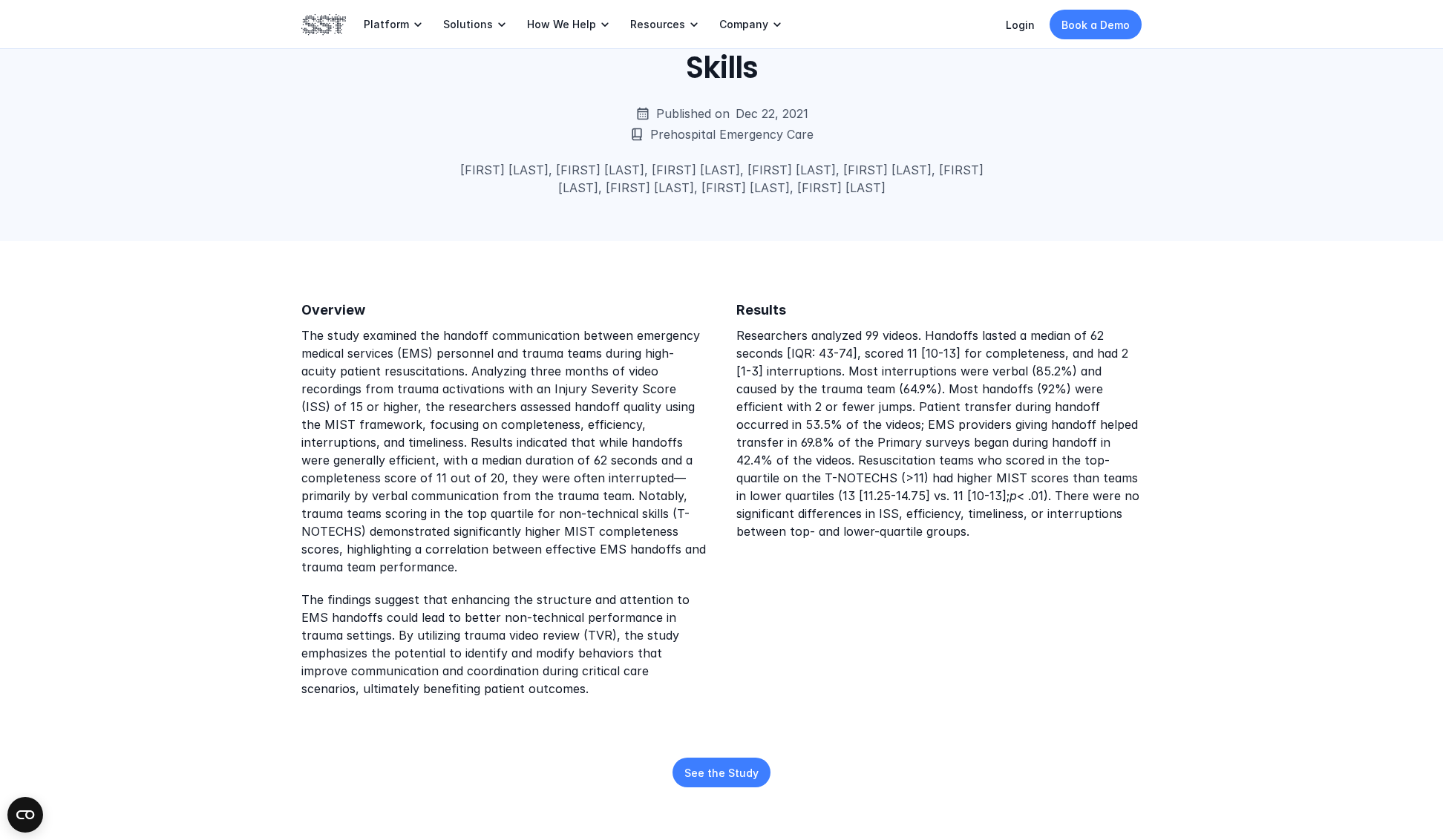 drag, startPoint x: 296, startPoint y: 303, endPoint x: 1060, endPoint y: 652, distance: 839.9387 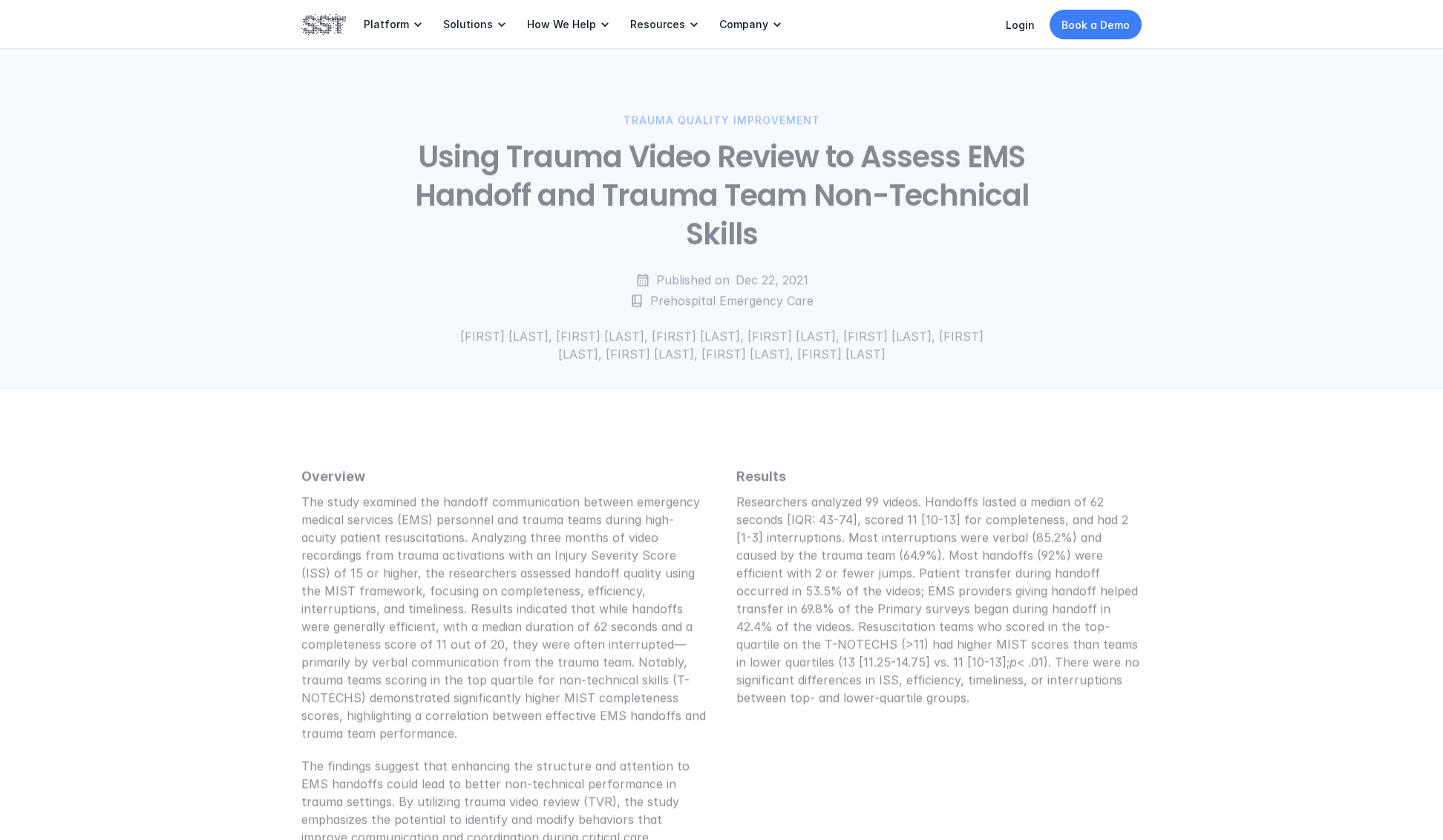 scroll, scrollTop: 0, scrollLeft: 0, axis: both 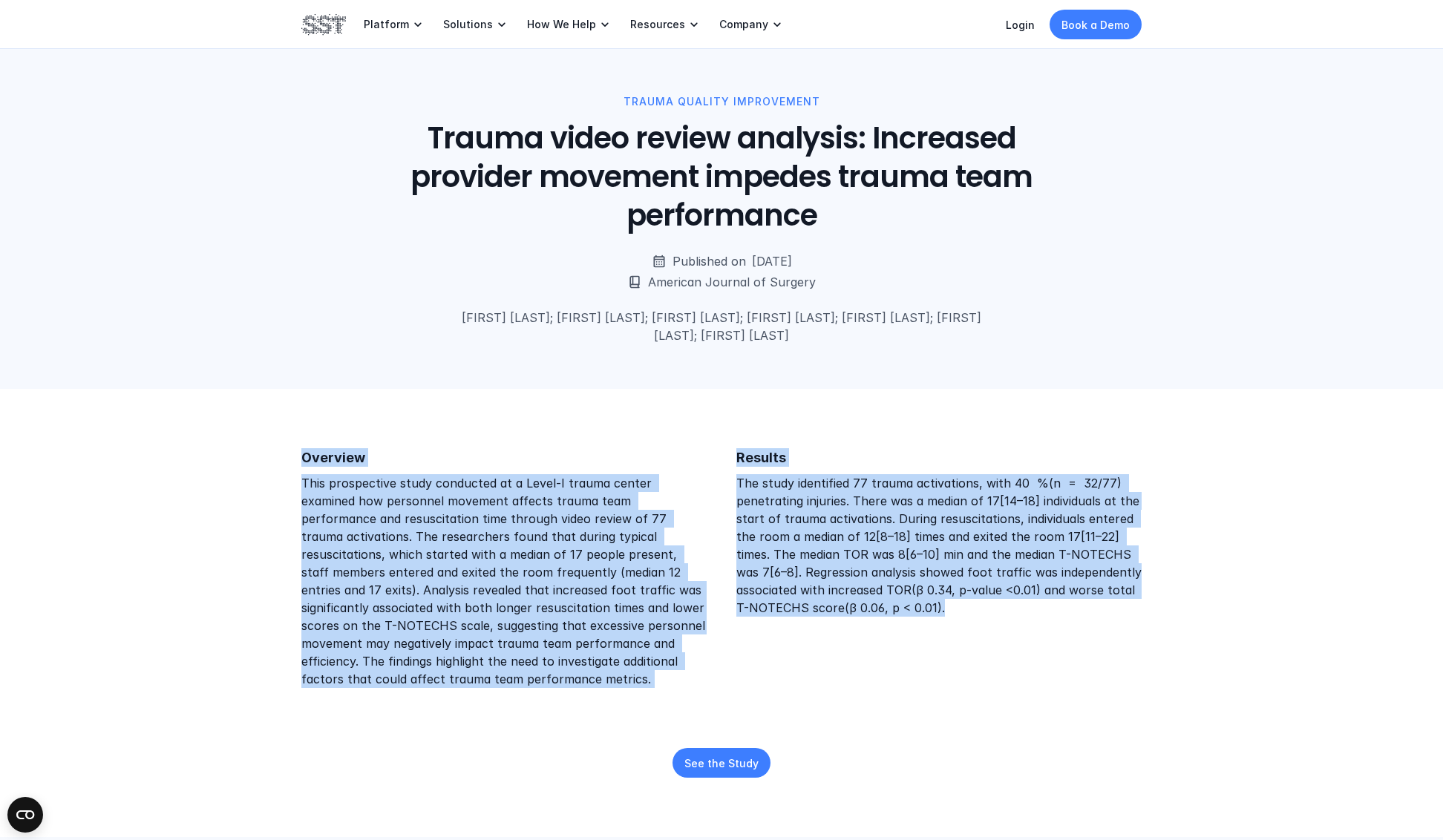 drag, startPoint x: 296, startPoint y: 454, endPoint x: 1001, endPoint y: 657, distance: 733.6443 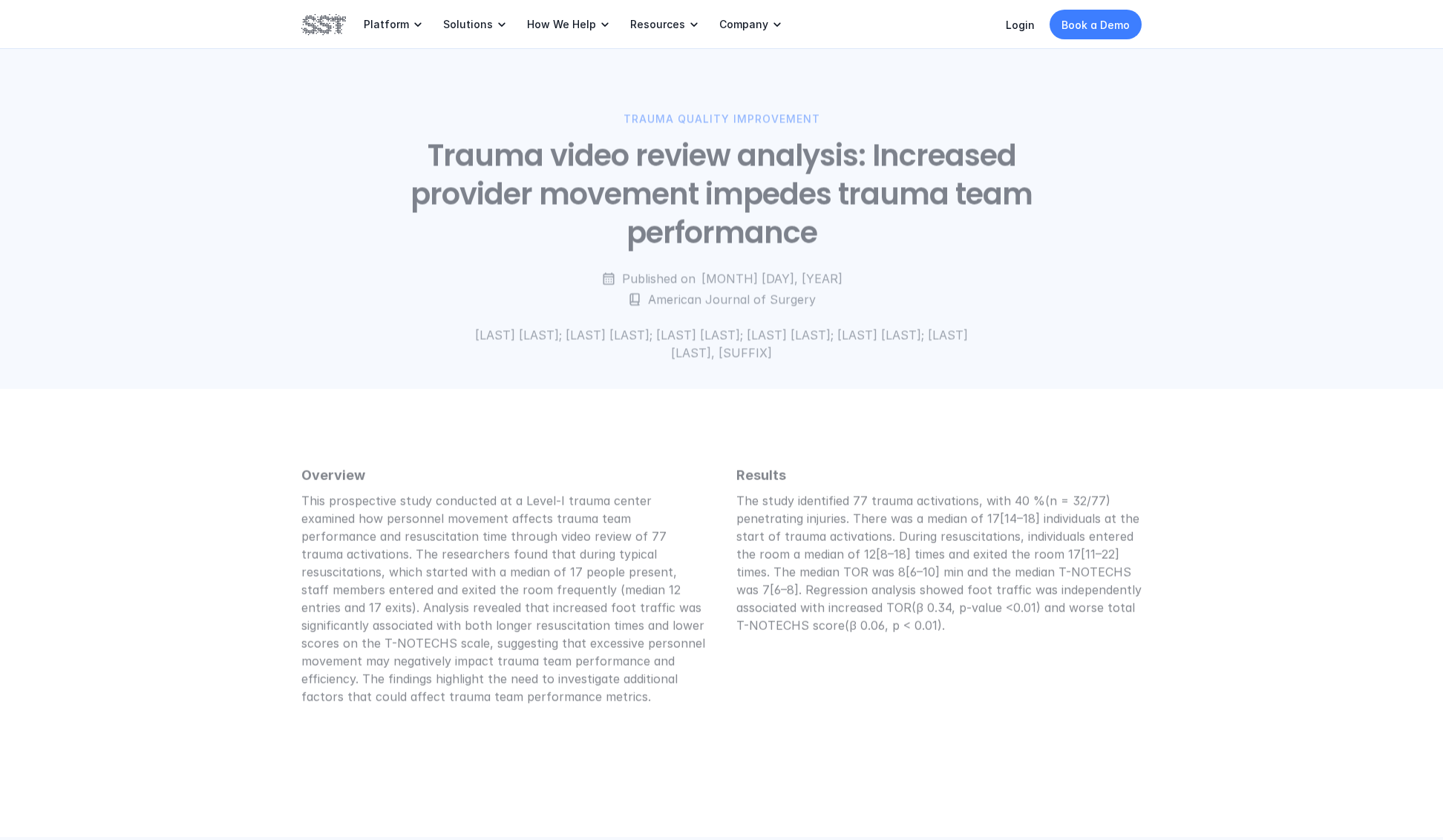scroll, scrollTop: 0, scrollLeft: 0, axis: both 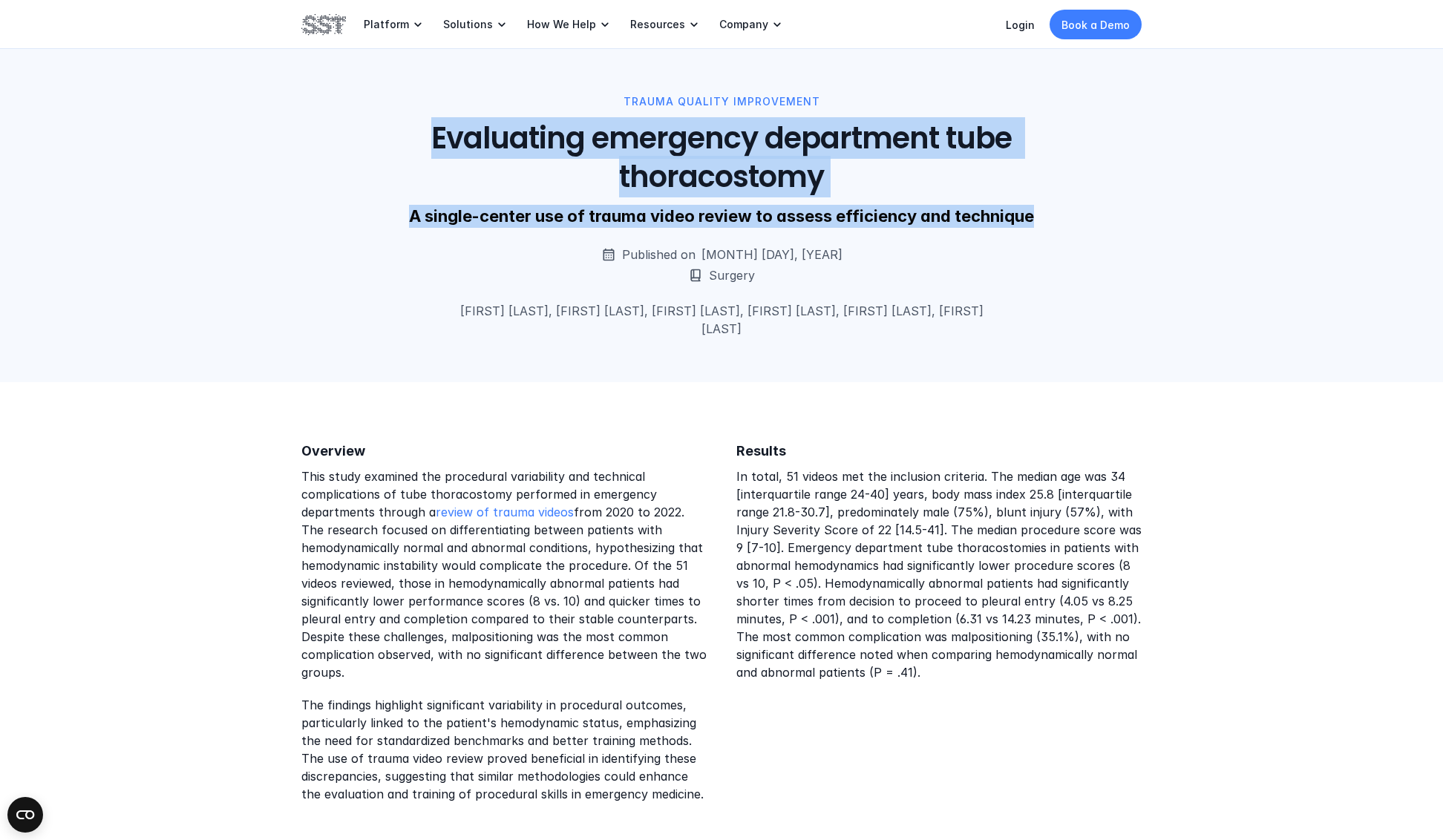 drag, startPoint x: 415, startPoint y: 122, endPoint x: 1037, endPoint y: 223, distance: 630.14681 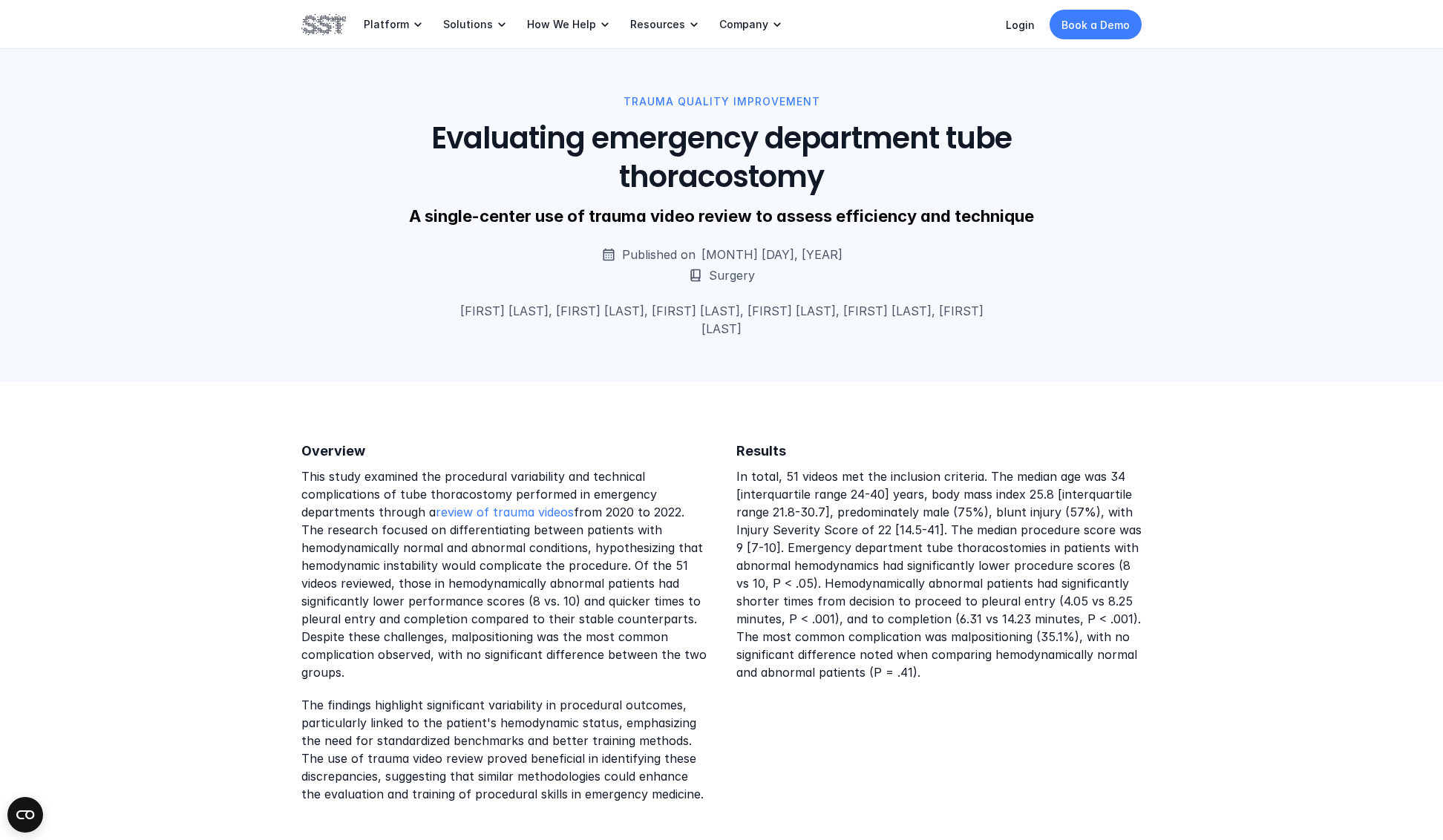 click on "This study examined the procedural variability and technical complications of tube thoracostomy performed in emergency departments through a  review of trauma videos  from 2020 to 2022. The research focused on differentiating between patients with hemodynamically normal and abnormal conditions, hypothesizing that hemodynamic instability would complicate the procedure. Of the 51 videos reviewed, those in hemodynamically abnormal patients had significantly lower performance scores (8 vs. 10) and quicker times to pleural entry and completion compared to their stable counterparts. Despite these challenges, malpositioning was the most common complication observed, with no significant difference between the two groups." at bounding box center [504, 574] 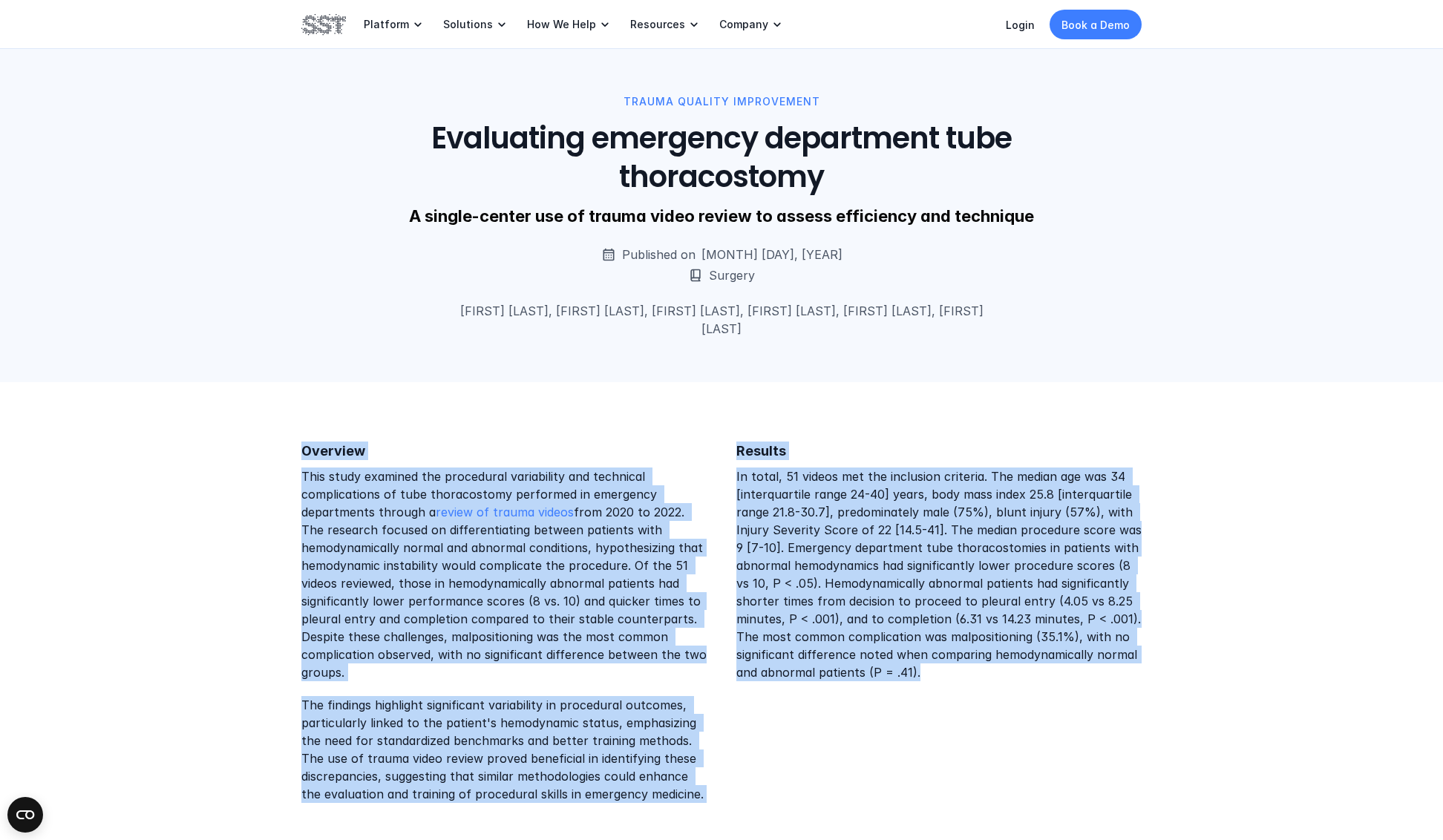 drag, startPoint x: 283, startPoint y: 448, endPoint x: 953, endPoint y: 696, distance: 714.4256 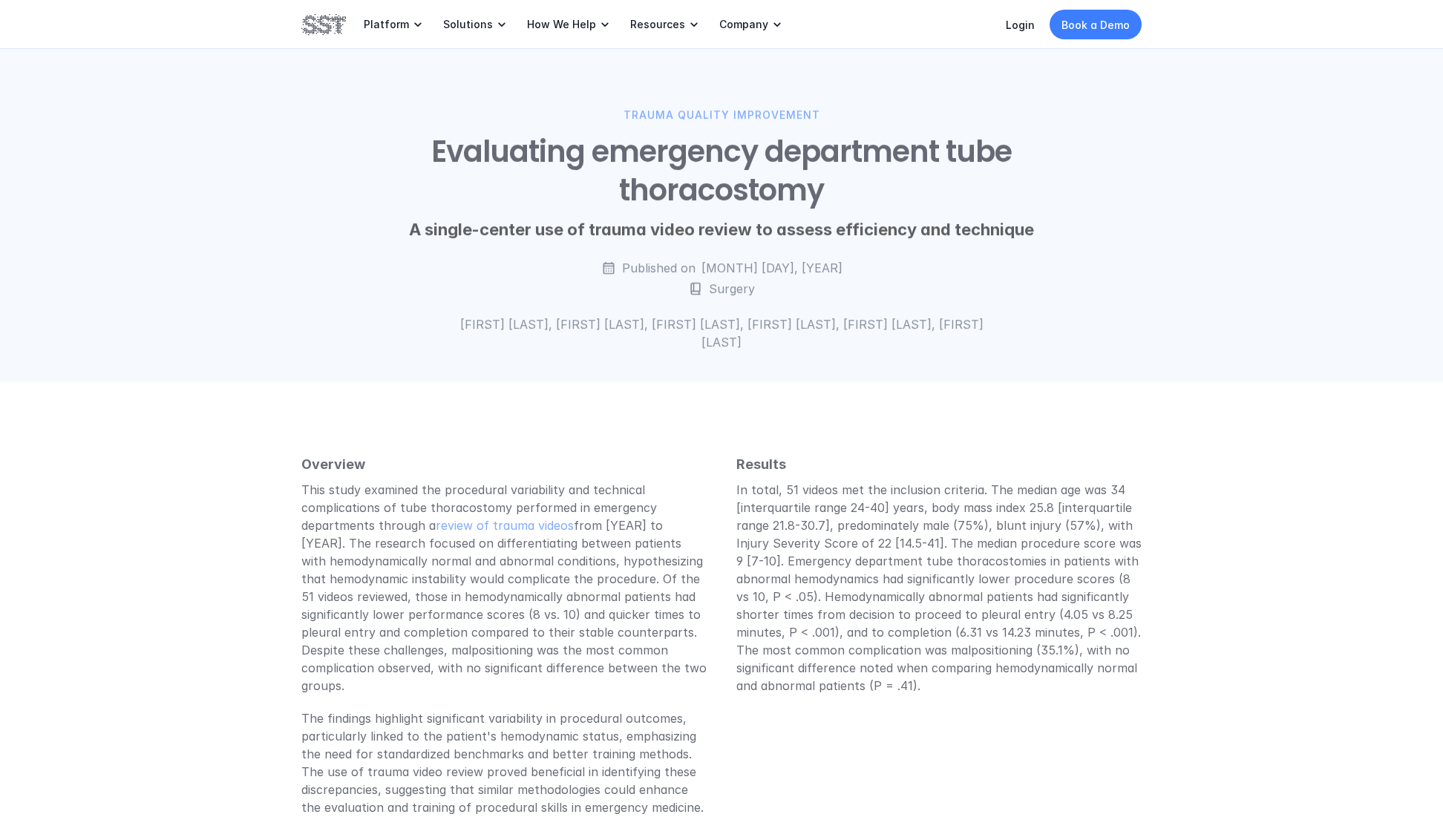 scroll, scrollTop: 0, scrollLeft: 0, axis: both 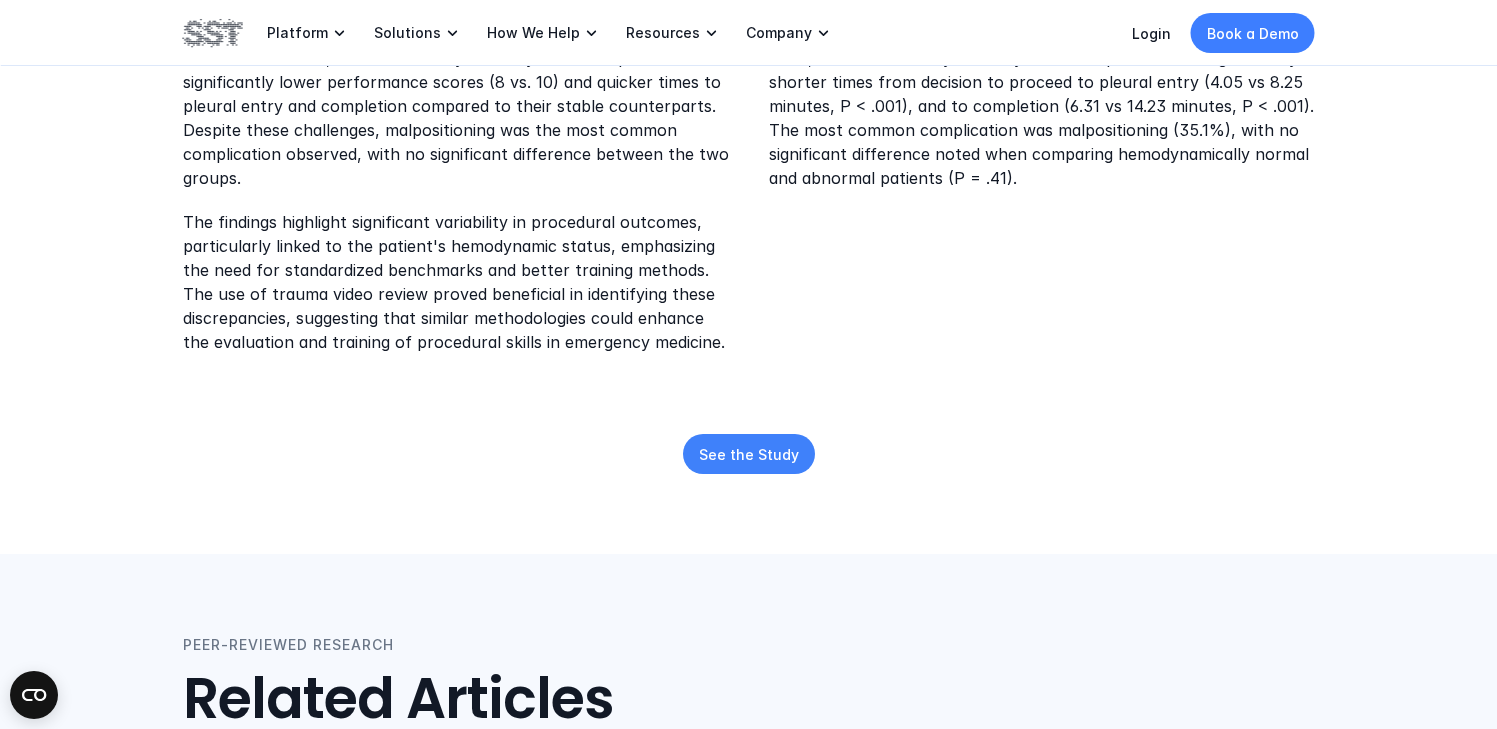 click on "See the Study" at bounding box center (749, 454) 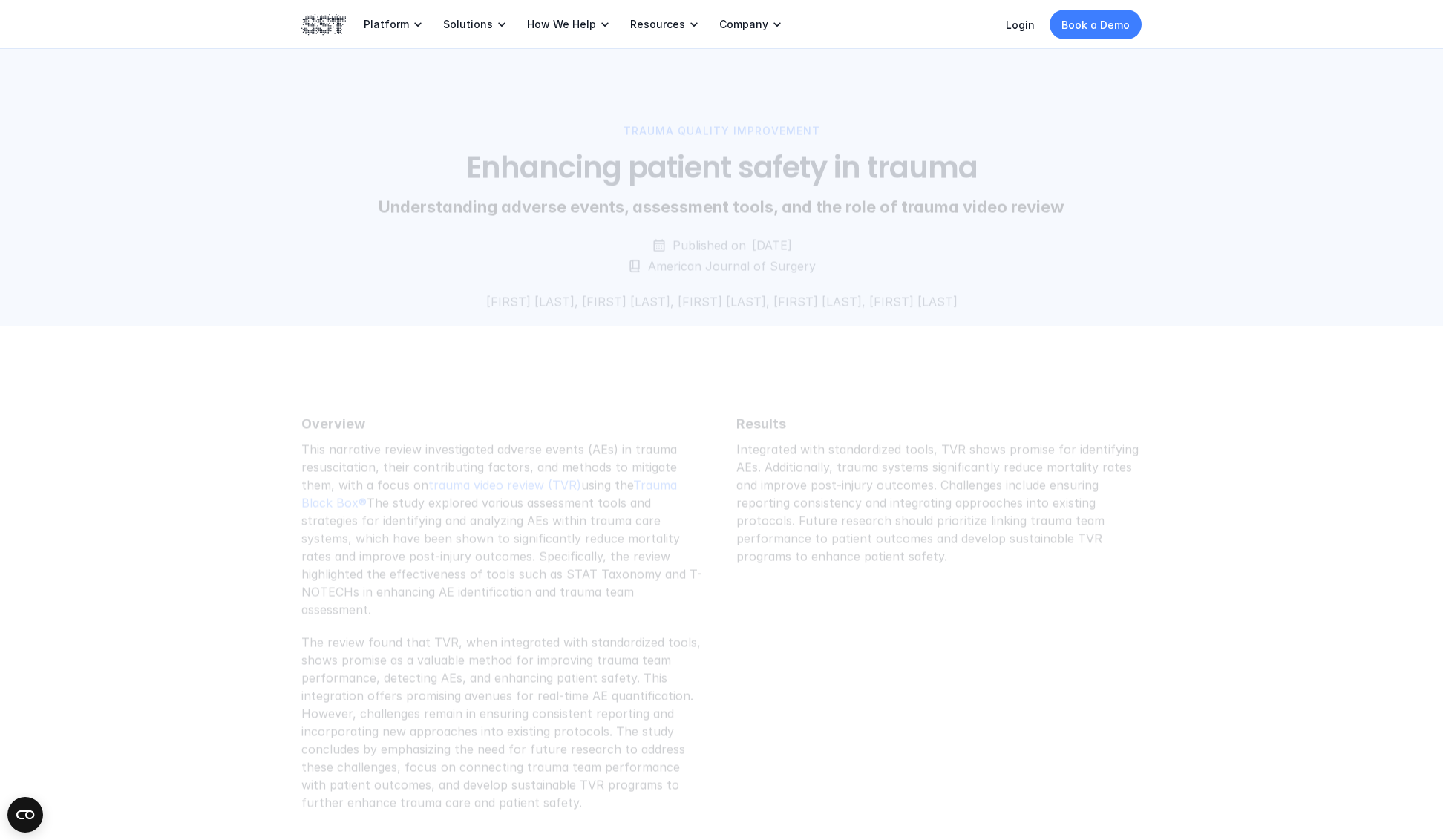 scroll, scrollTop: 0, scrollLeft: 0, axis: both 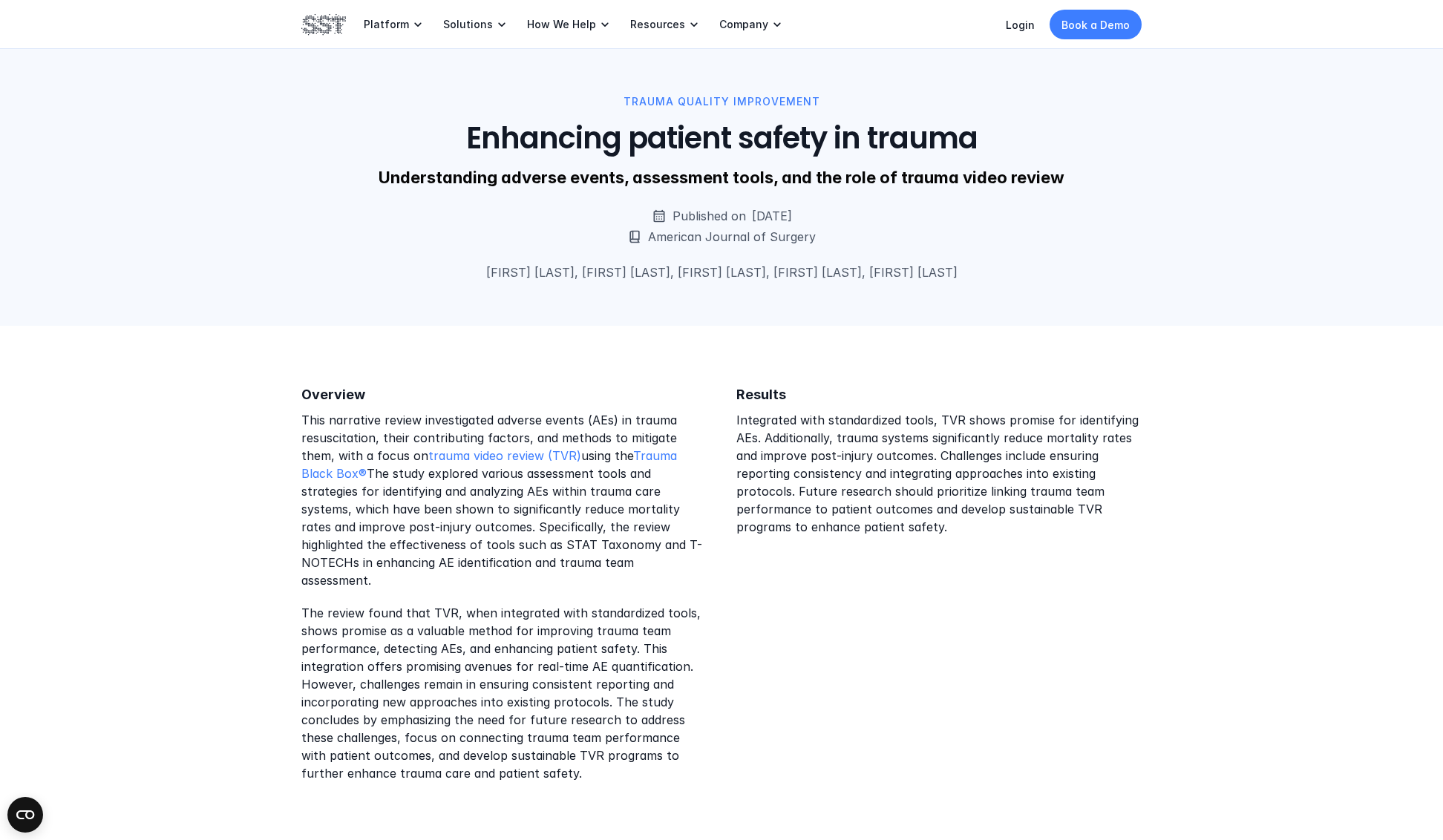 drag, startPoint x: 294, startPoint y: 386, endPoint x: 950, endPoint y: 689, distance: 722.596 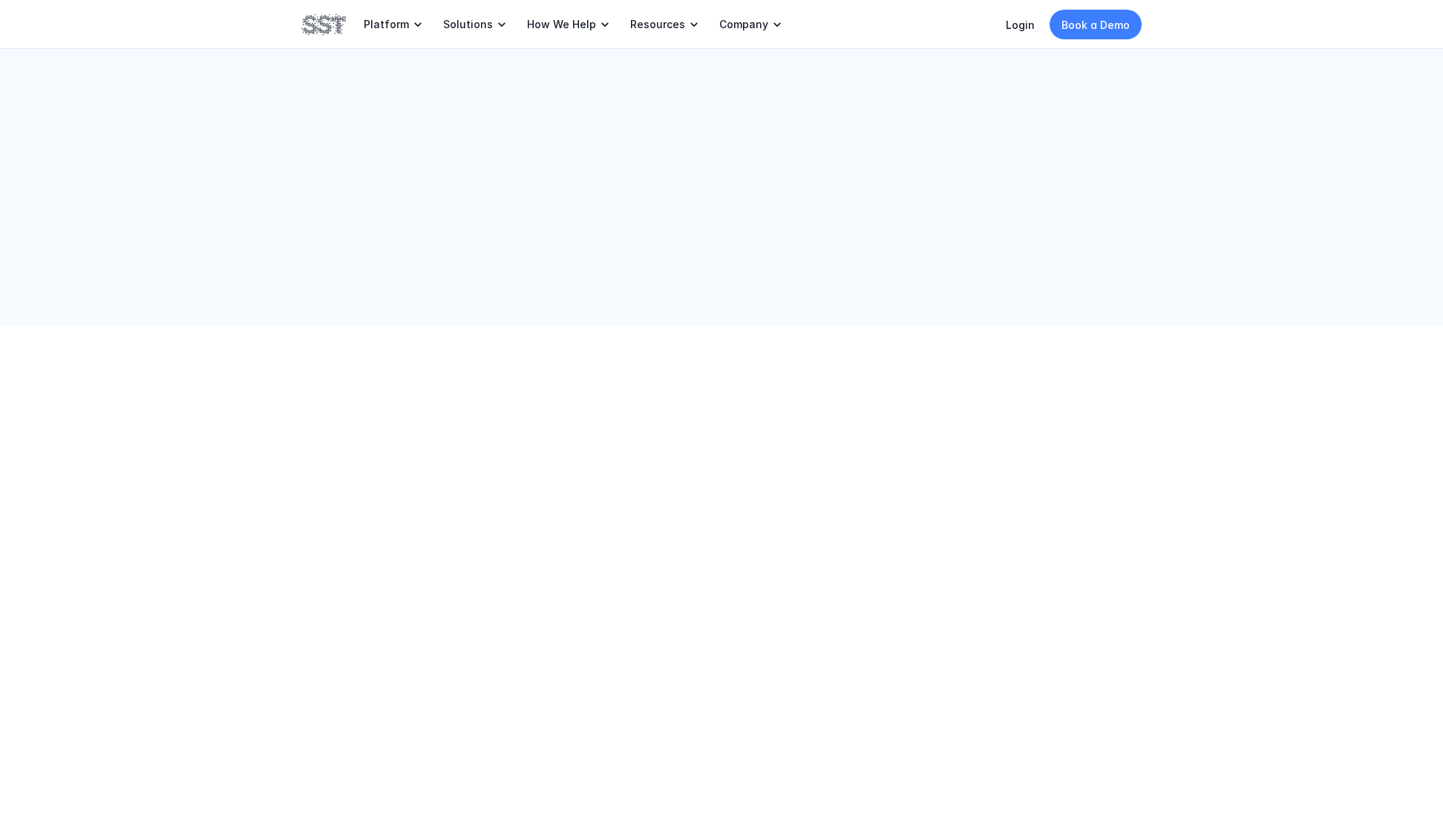 scroll, scrollTop: 0, scrollLeft: 0, axis: both 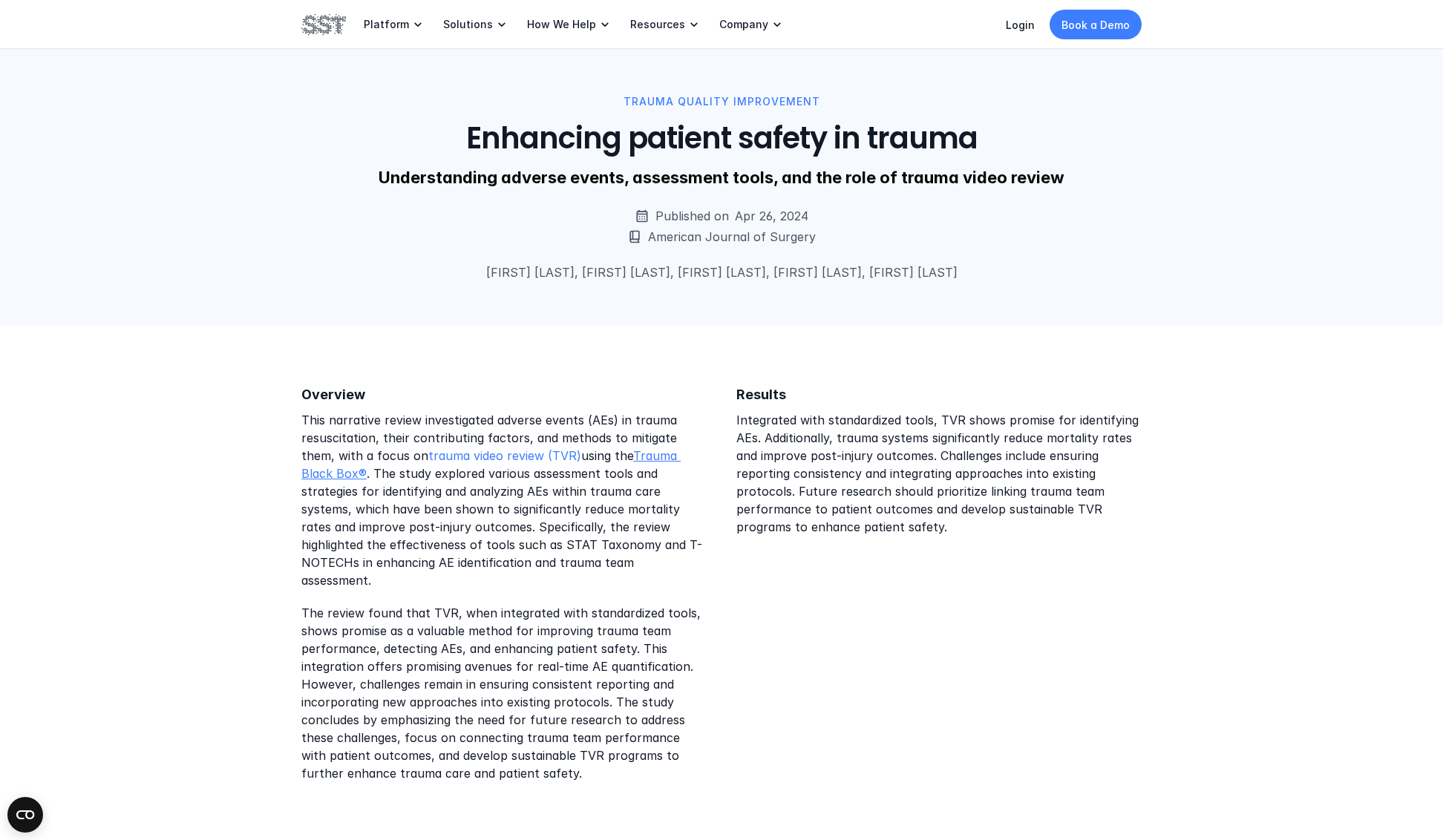 click on "Trauma Black Box®" at bounding box center [491, 465] 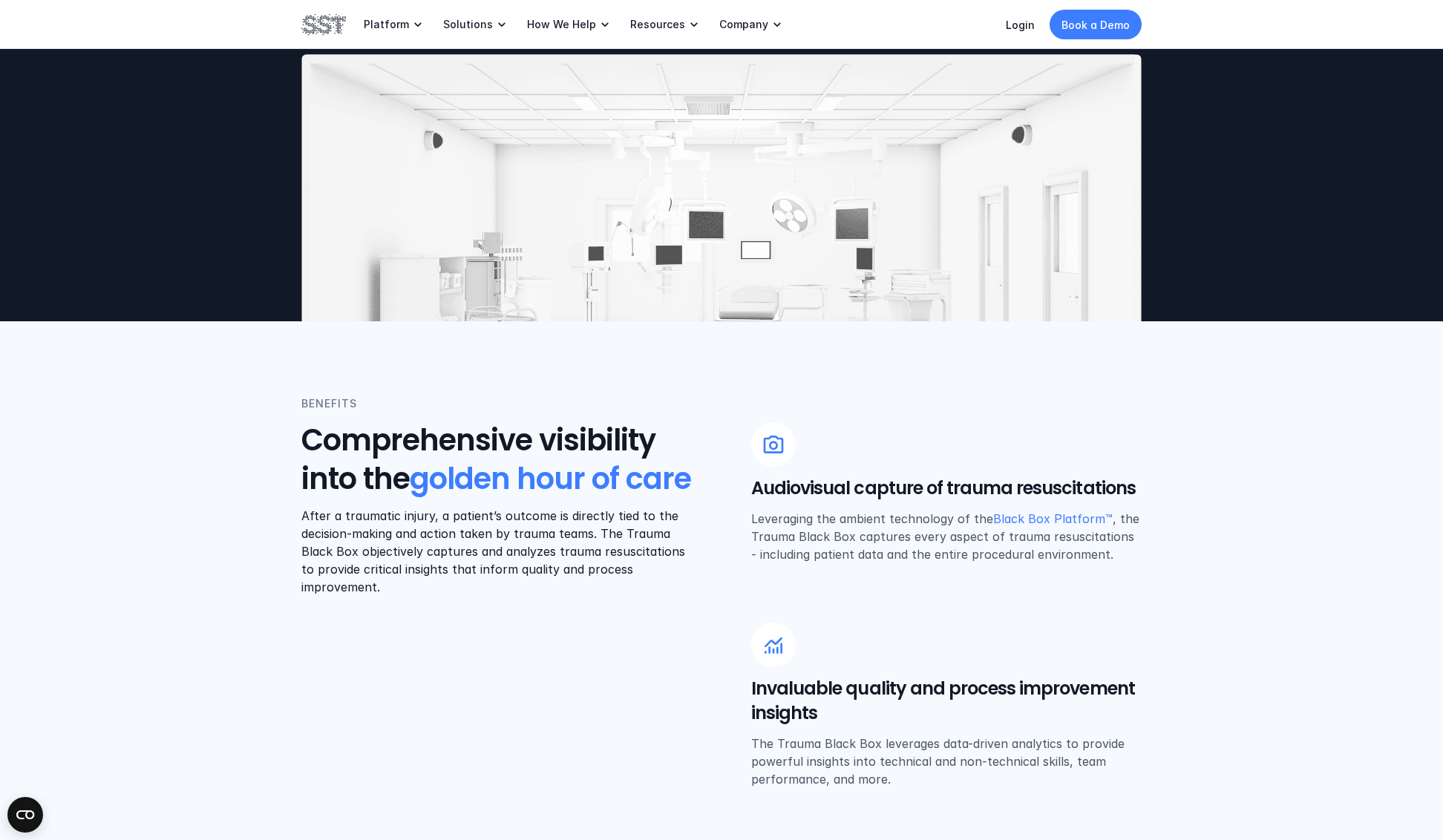 scroll, scrollTop: 0, scrollLeft: 0, axis: both 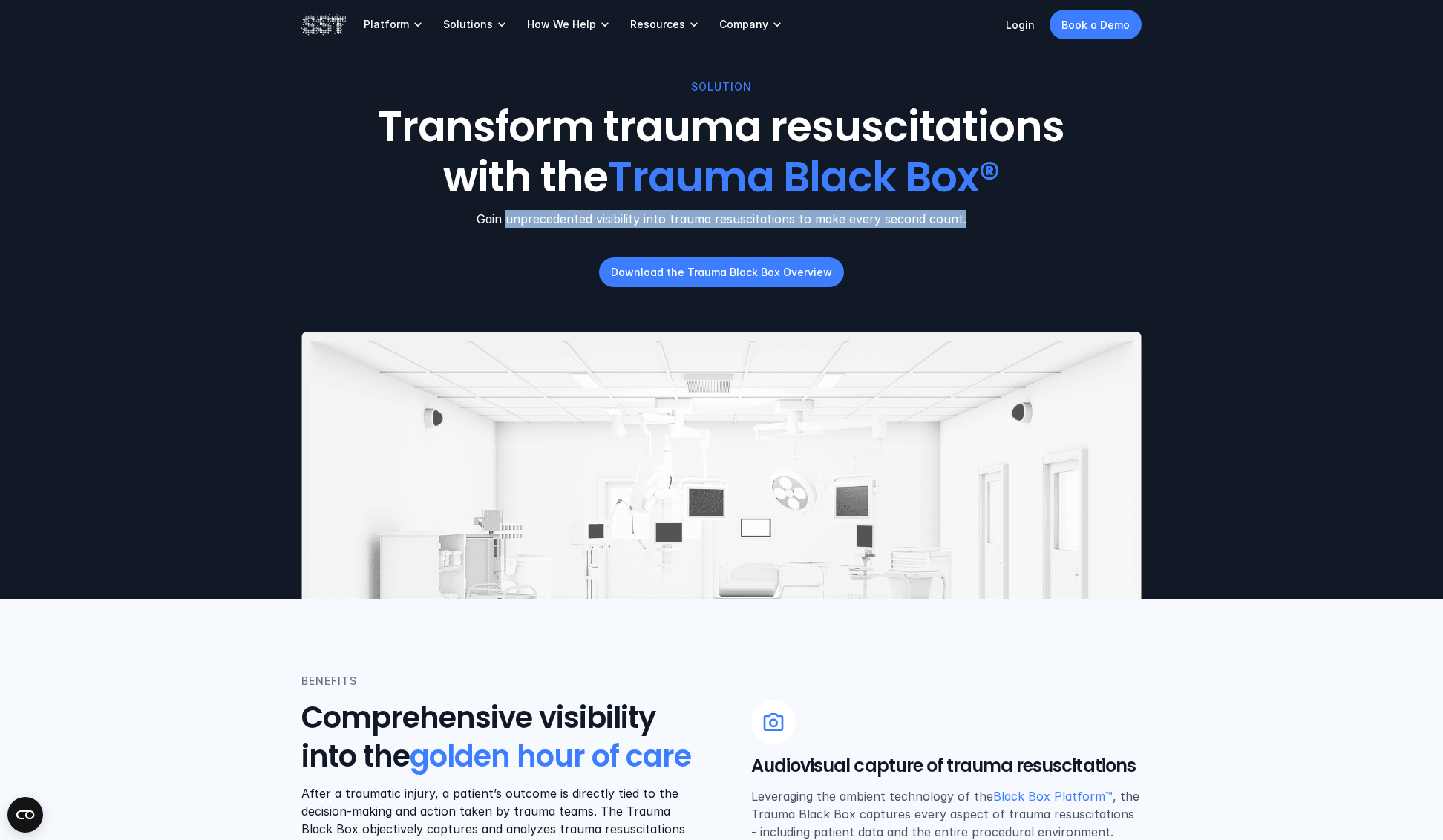 drag, startPoint x: 970, startPoint y: 217, endPoint x: 511, endPoint y: 220, distance: 459.0098 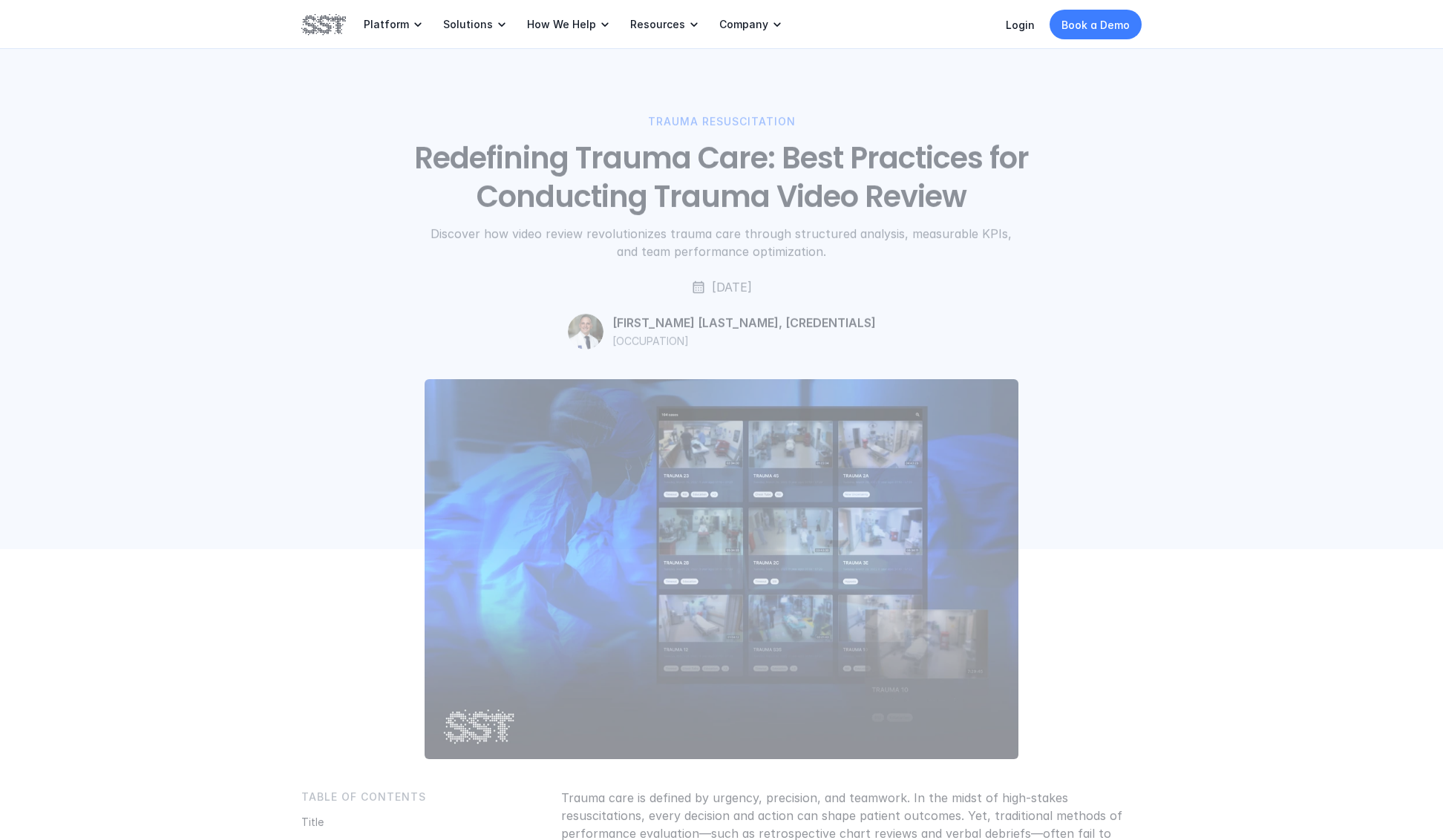 scroll, scrollTop: 0, scrollLeft: 0, axis: both 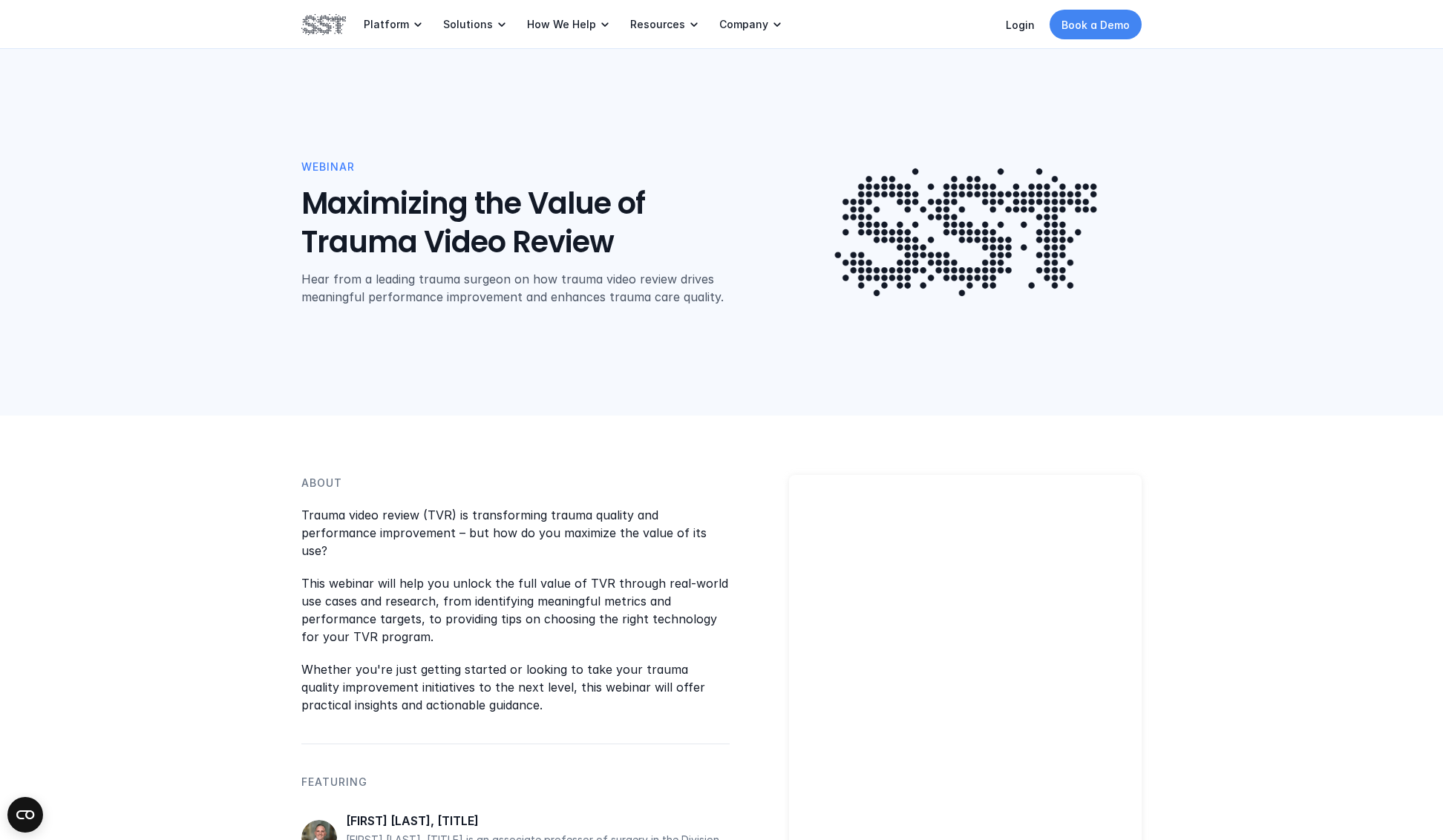 click on "Book a Demo" at bounding box center (1096, 24) 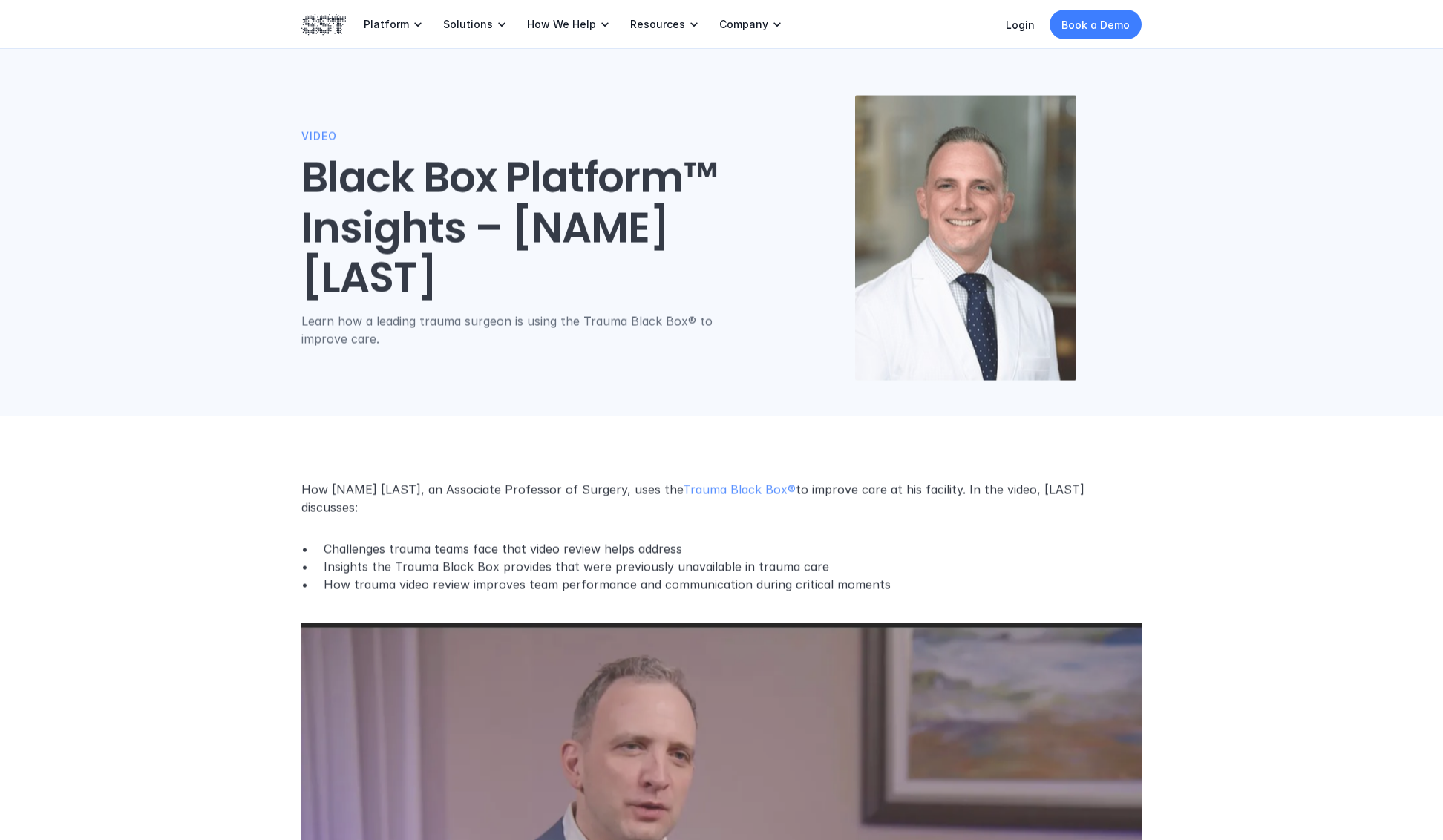 scroll, scrollTop: 0, scrollLeft: 0, axis: both 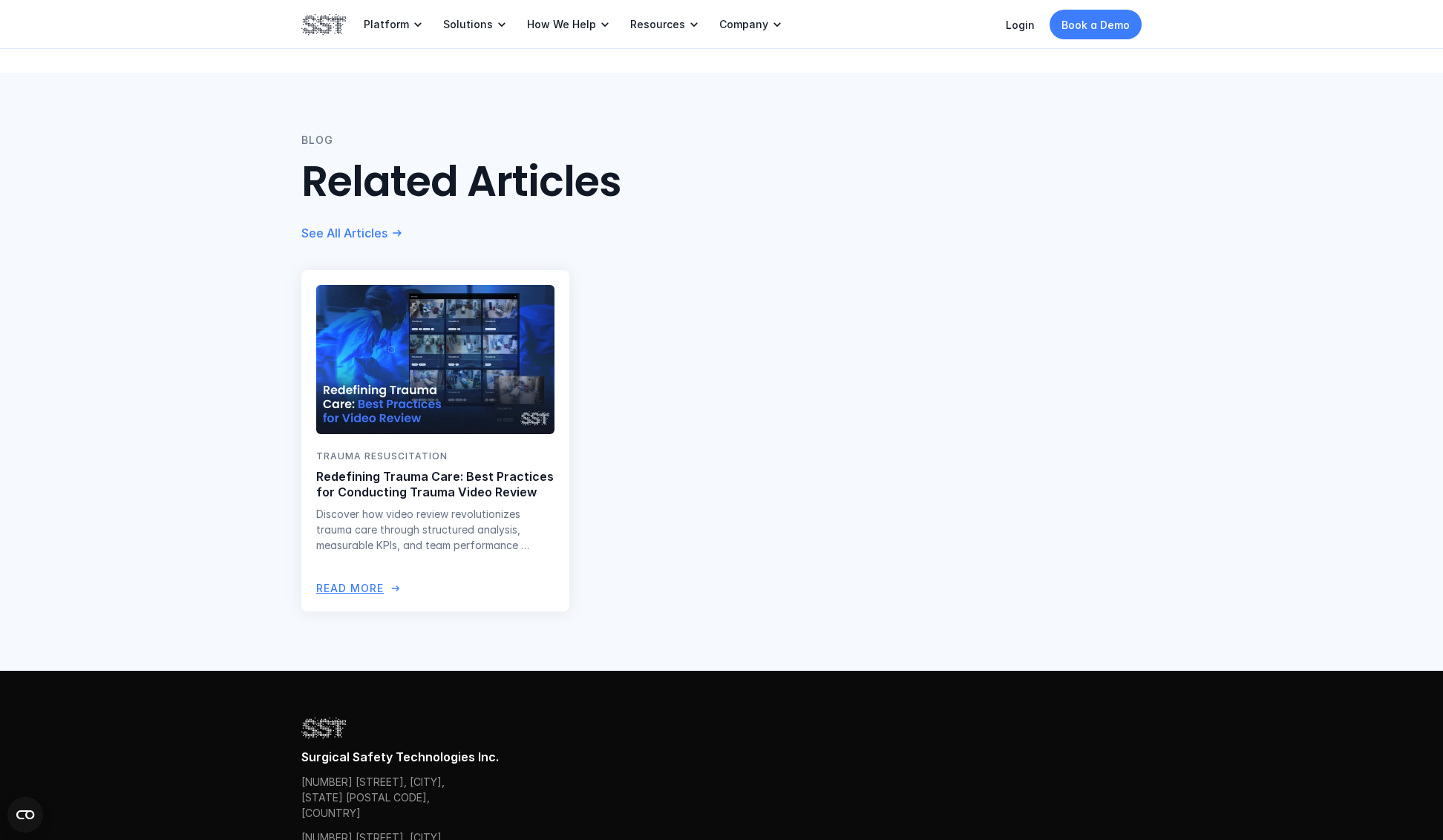 click on "Redefining Trauma Care: Best Practices for Conducting Trauma Video Review" at bounding box center (435, 485) 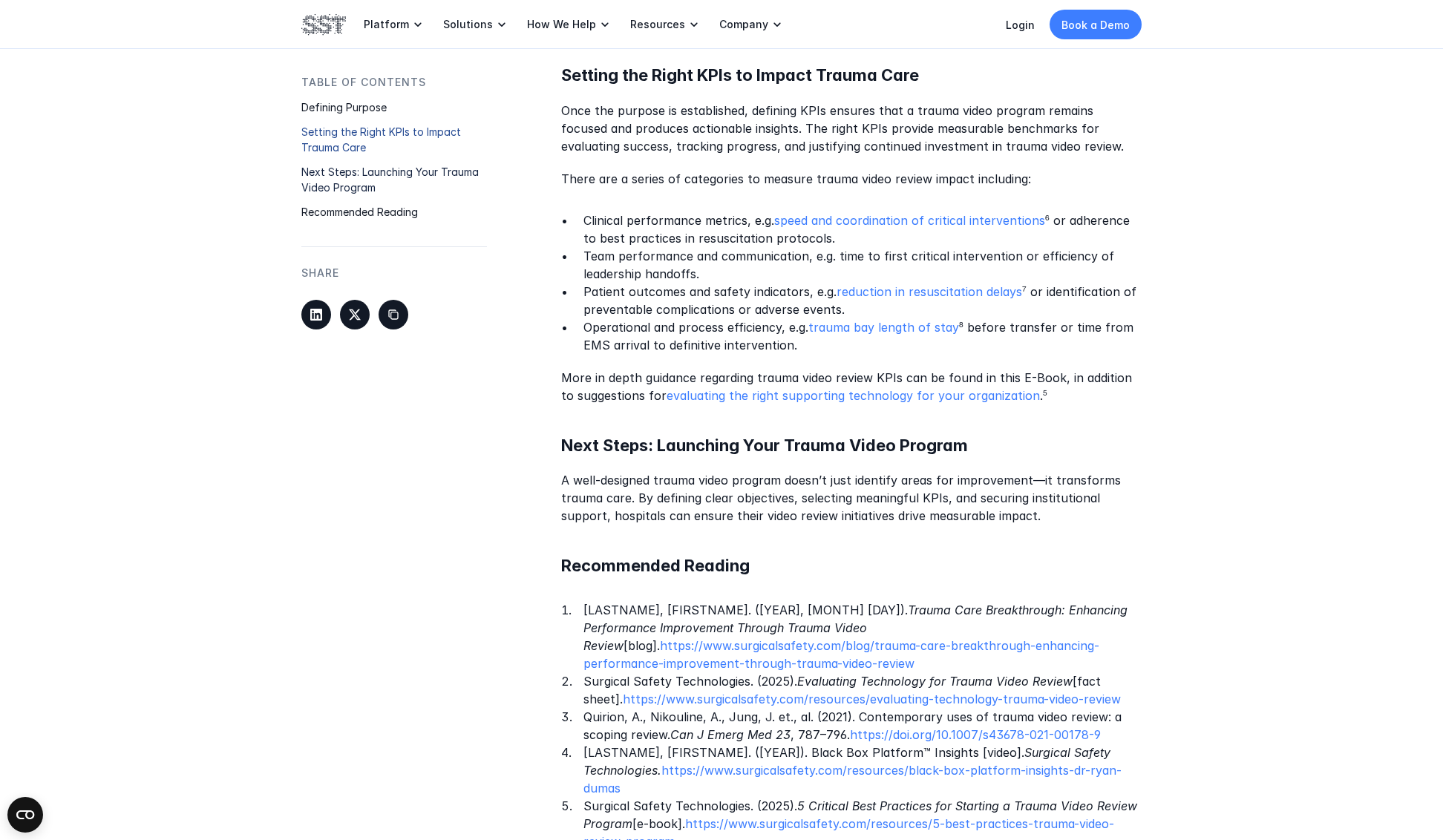 scroll, scrollTop: 1696, scrollLeft: 0, axis: vertical 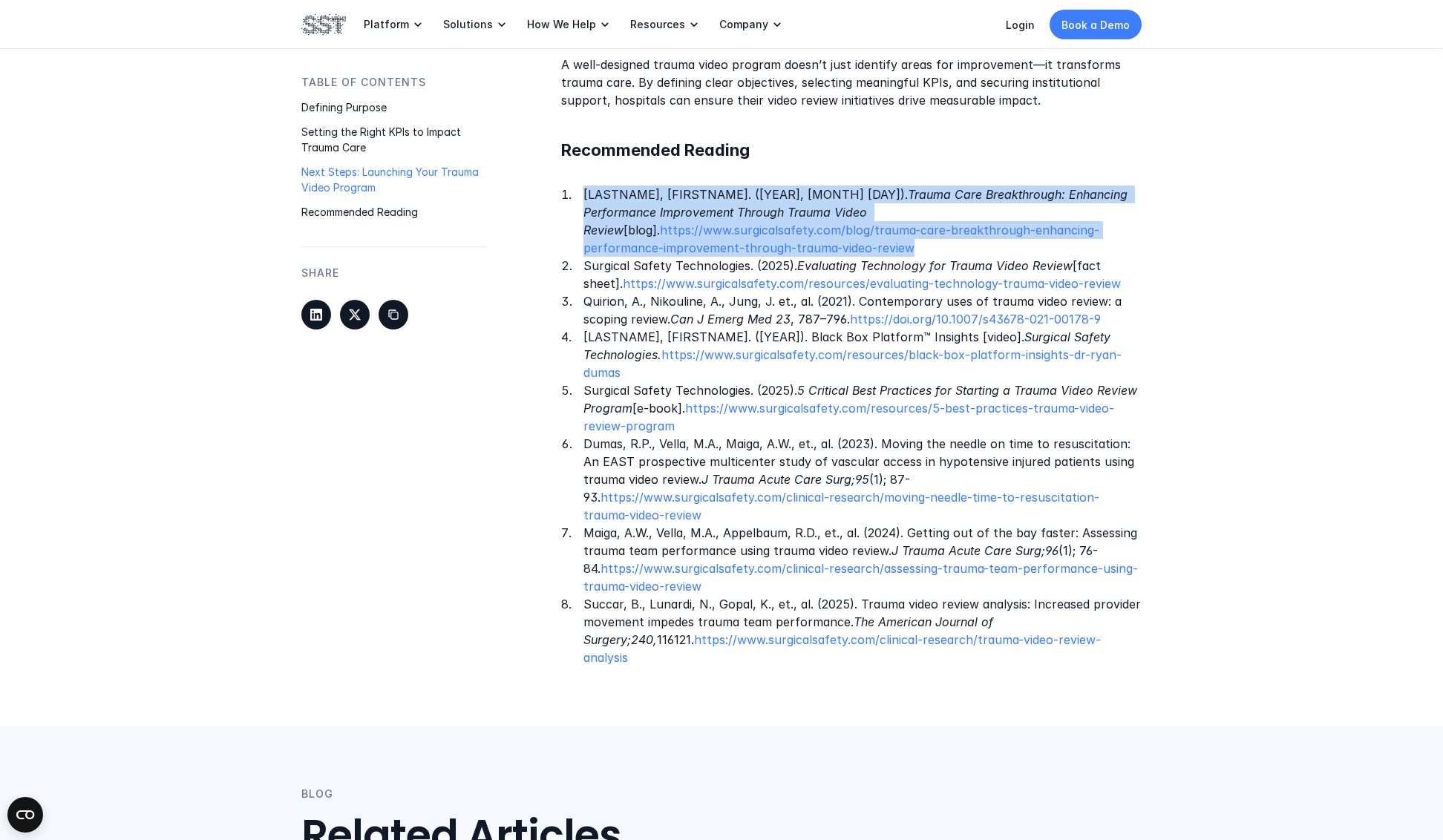 drag, startPoint x: 1086, startPoint y: 234, endPoint x: 581, endPoint y: 197, distance: 506.35363 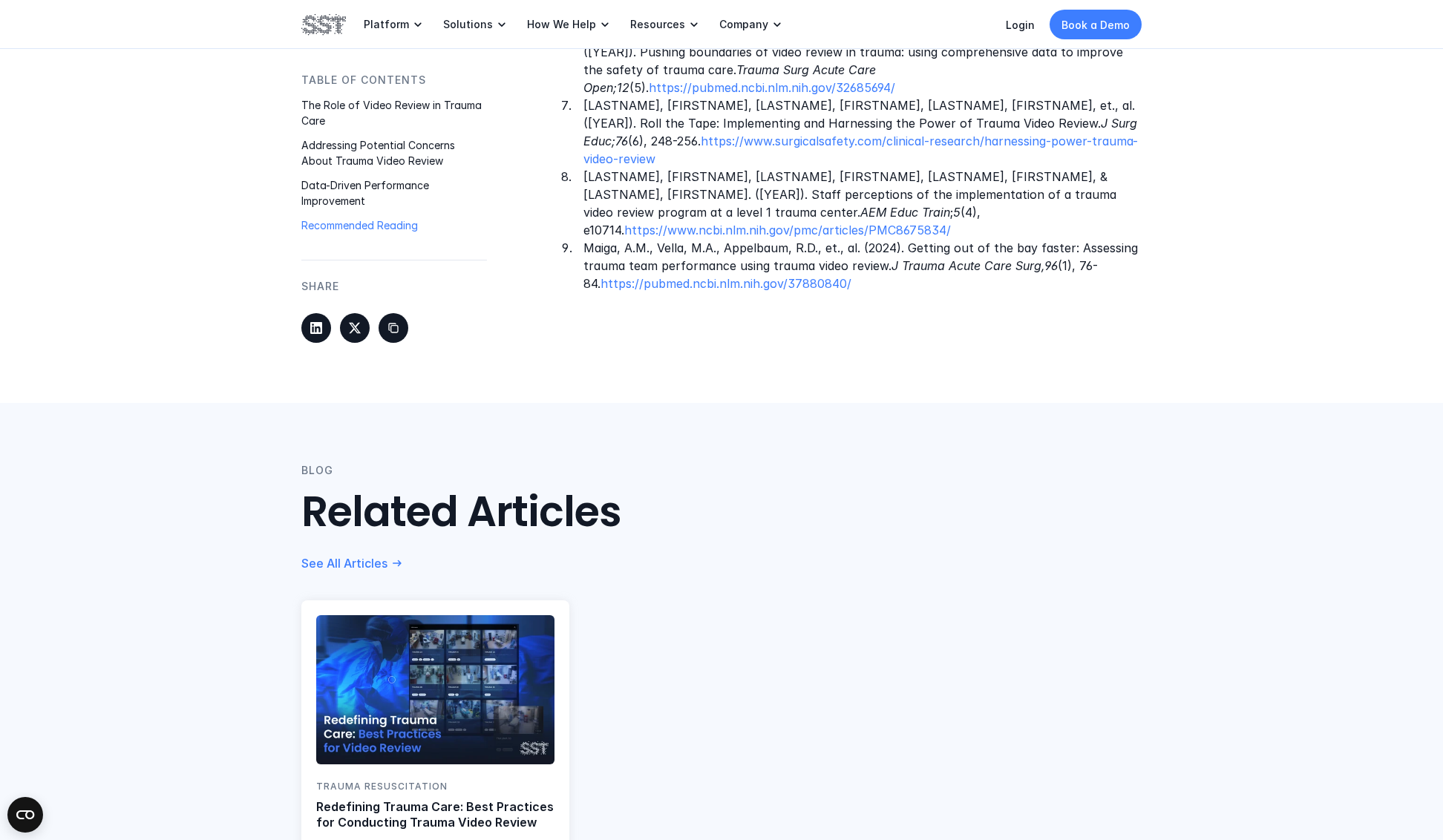 scroll, scrollTop: 2927, scrollLeft: 0, axis: vertical 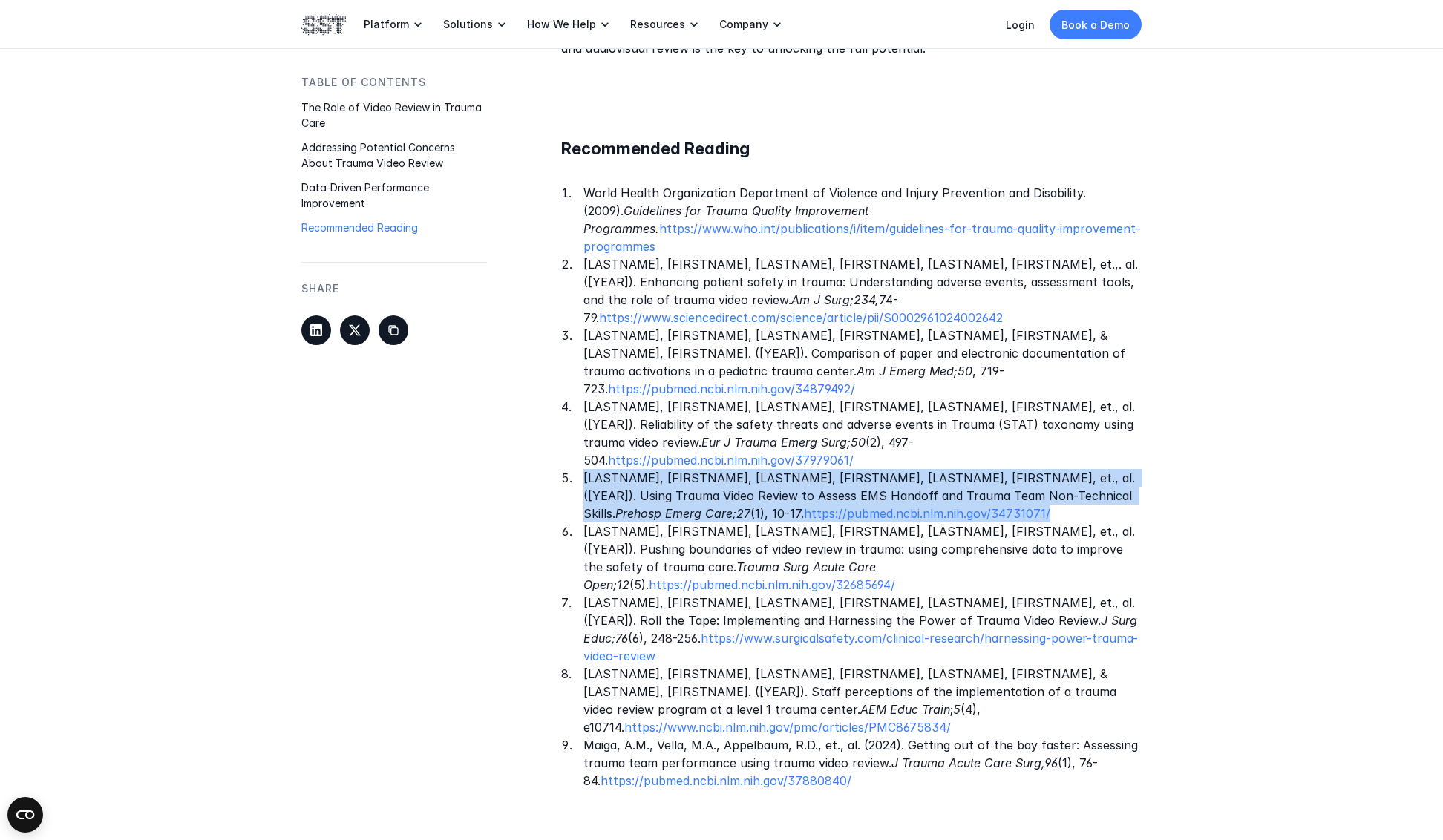 drag, startPoint x: 886, startPoint y: 423, endPoint x: 568, endPoint y: 386, distance: 320.14528 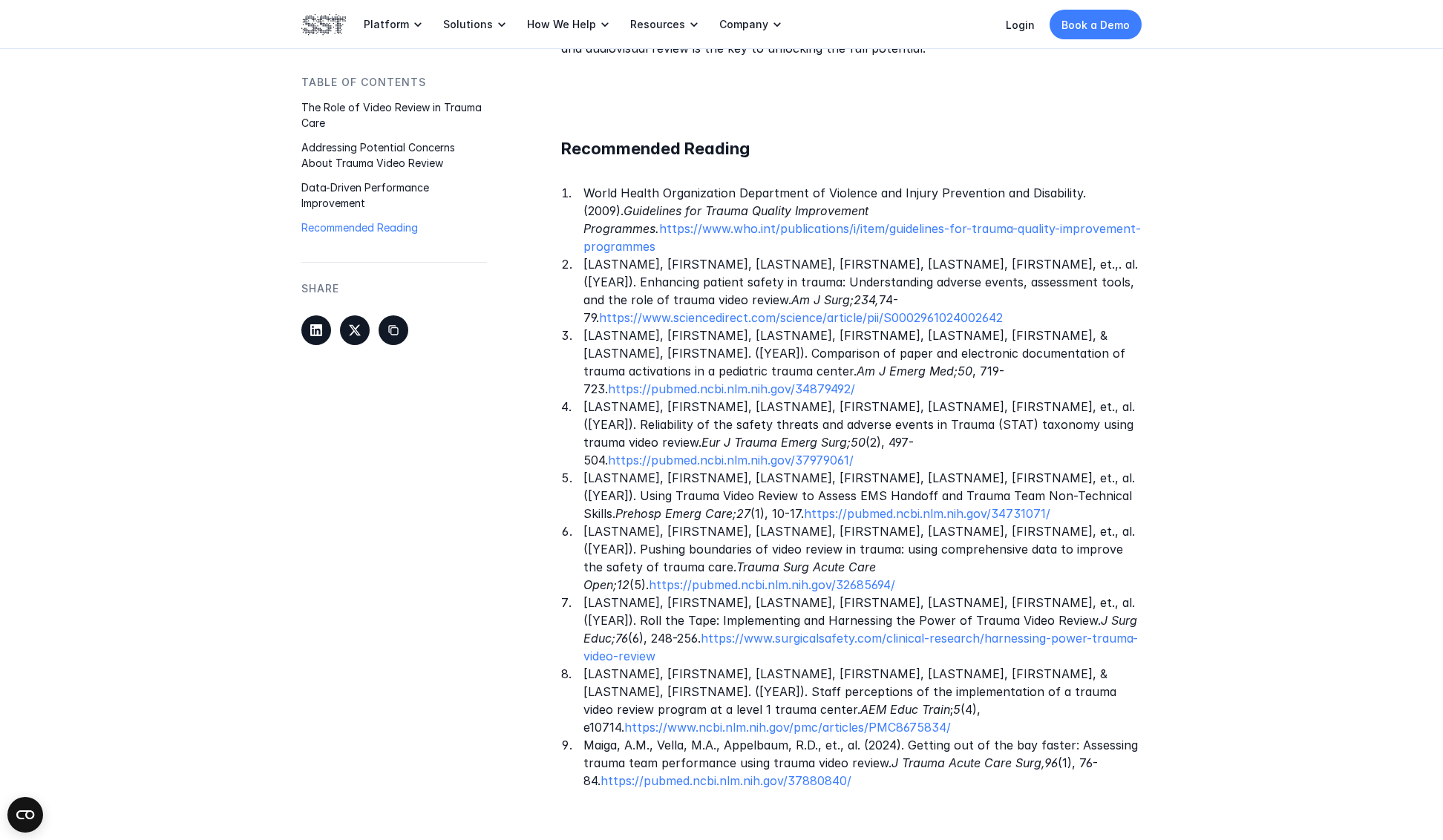 click on "Maiga, A.M., Vella, M.A., Appelbaum, R.D., et., al. (2024). Getting out of the bay faster: Assessing trauma team performance using trauma video review.  J Trauma Acute Care Surg,96 (1), 76-84.  https://pubmed.ncbi.nlm.nih.gov/37880840/" at bounding box center [863, 764] 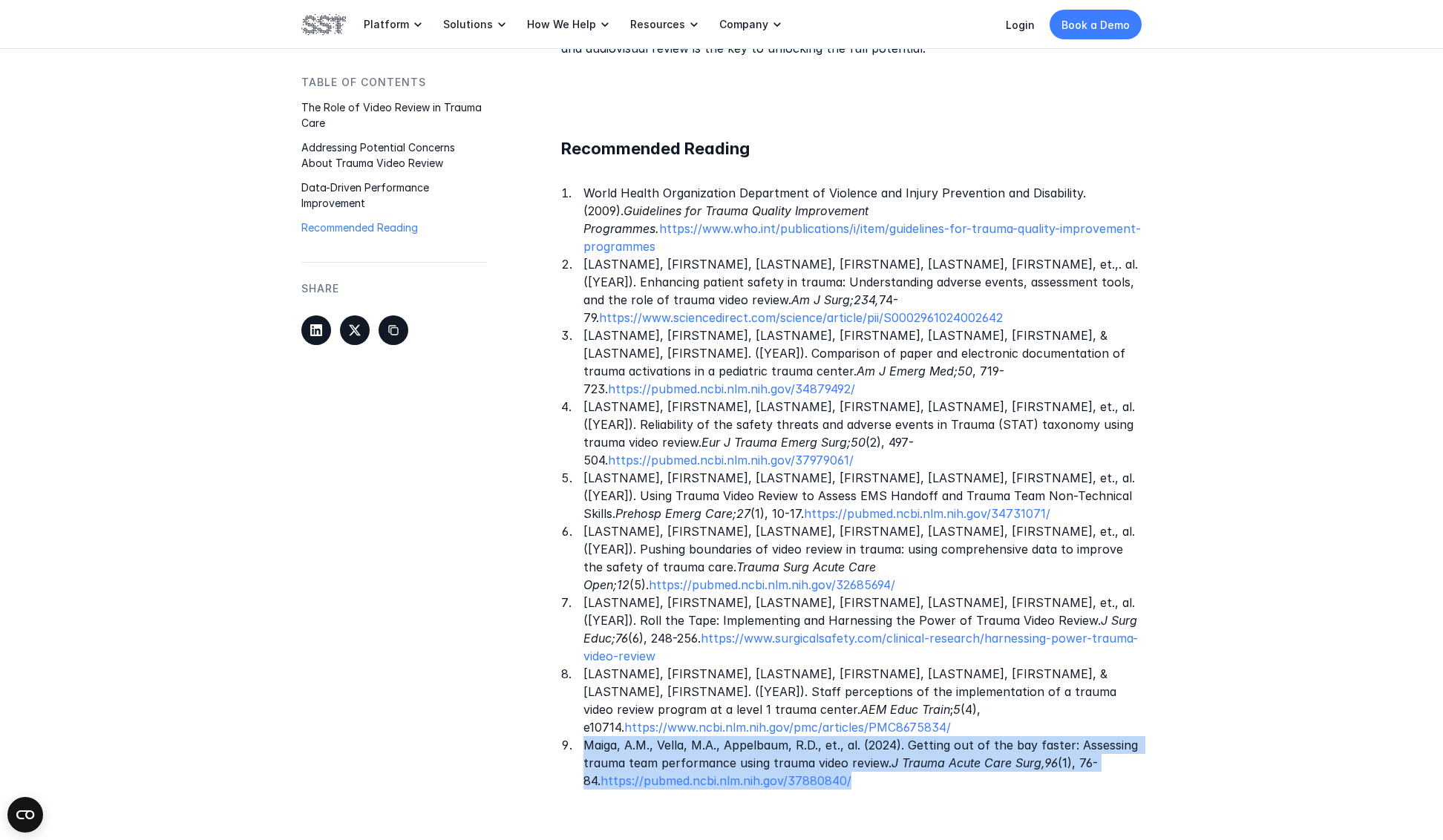 drag, startPoint x: 874, startPoint y: 643, endPoint x: 586, endPoint y: 597, distance: 291.65048 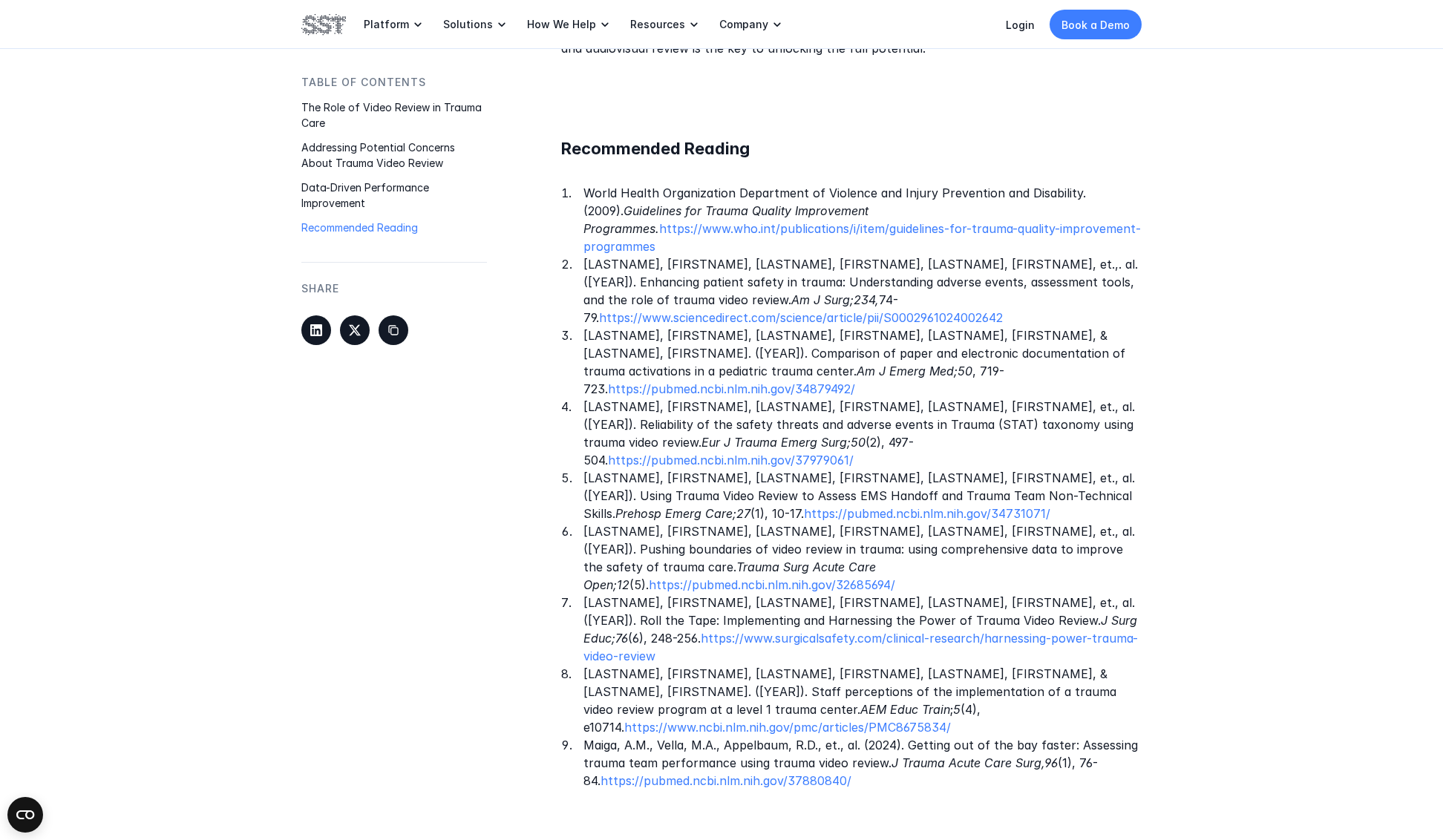 click on "Nolan, B., Hicks, C.M., Petrosoniak, A., et., al. (2020). Pushing boundaries of video review in trauma: using comprehensive data to improve the safety of trauma care.  Trauma Surg Acute Care Open;12 (5).  https://pubmed.ncbi.nlm.nih.gov/32685694/" at bounding box center [863, 559] 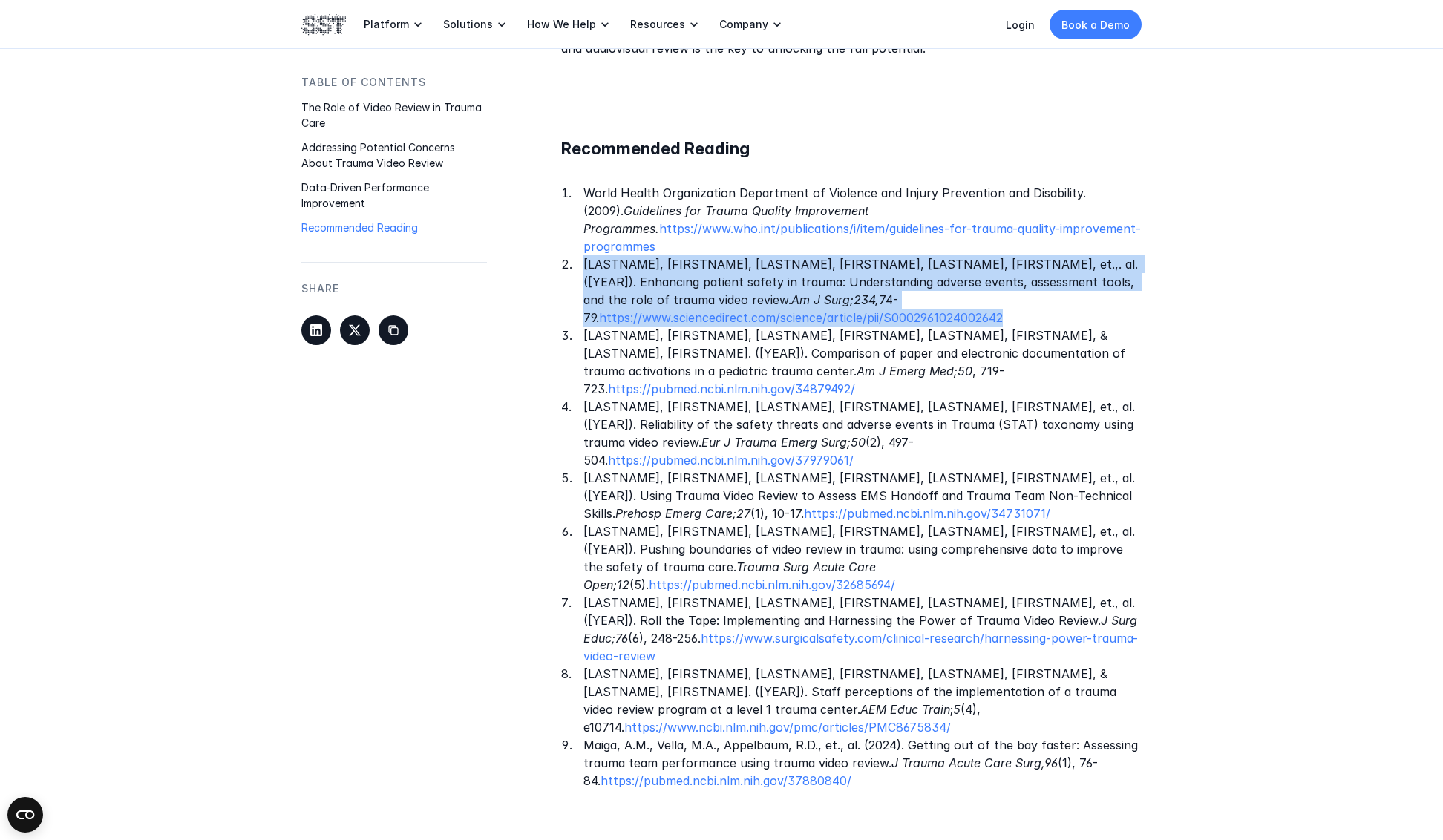 drag, startPoint x: 1107, startPoint y: 266, endPoint x: 555, endPoint y: 225, distance: 553.52055 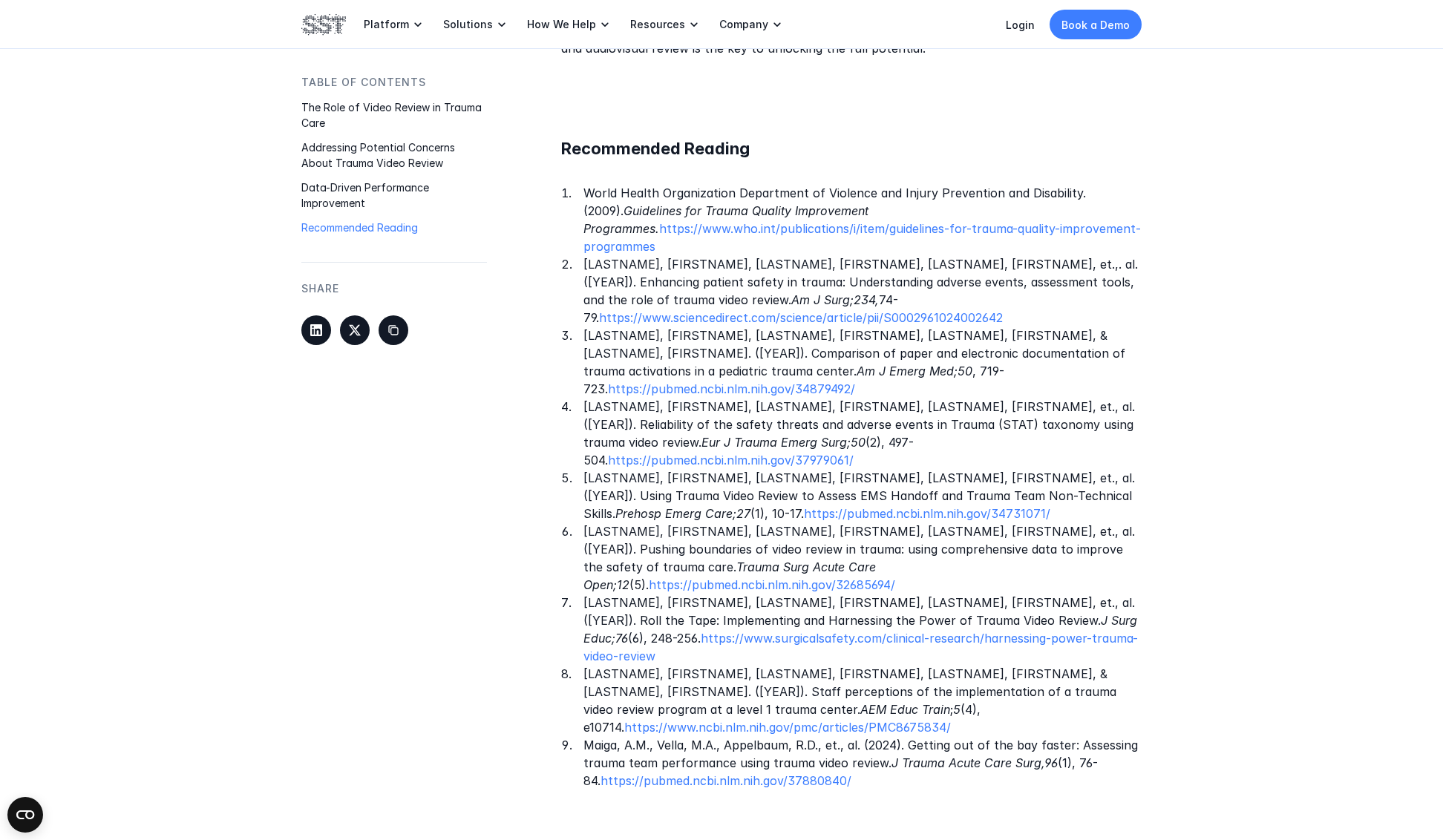click on "Table of Contents The Role of Video Review in Trauma Care  Addressing Potential Concerns About Trauma Video Review  Data-Driven Performance Improvement  Recommended Reading  SHARE Every second counts in the resuscitation bay, and actions and decisions can mean the difference between life and death. As medical professionals, we constantly strive to advance our skills and streamline our processes, with the ultimate goal of improving our patient outcomes. One of the most powerful  tools in this pursuit of excellence is continuous improvement ¹ through rigorous self-assessment and team performance evaluation.   Traditional methods of quality improvement in trauma resuscitation involve the analysis of the electronic medical record (EMR) to identify opportunities to improve processes of care. However, there are several  challenges in analyzing trauma resuscitation performance Up to half of the activities that occur in the trauma bay are  not captured as part of the EMR ³  ⁴  .⁶   .⁷    74-79.  ;" at bounding box center [722, -289] 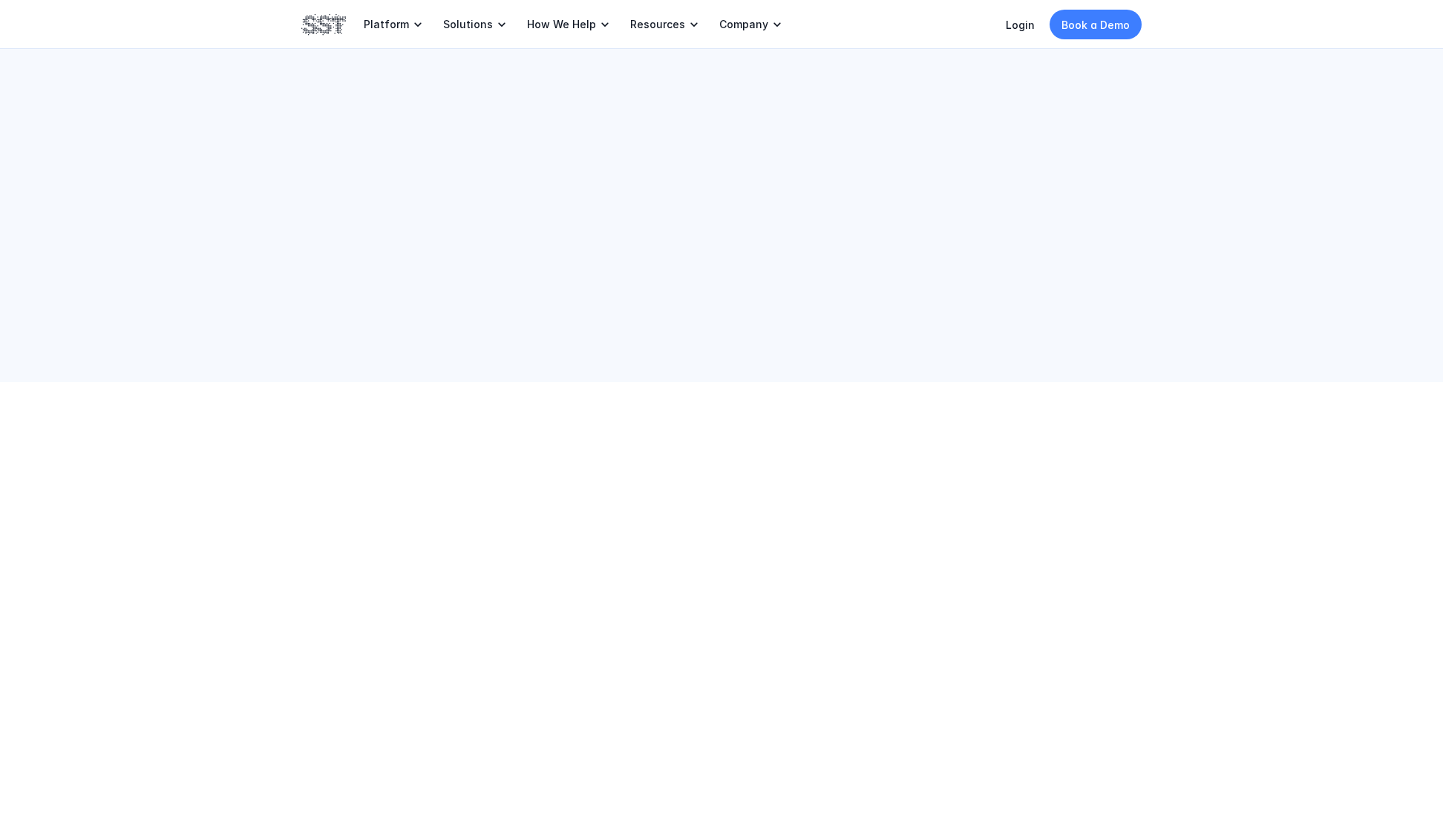 scroll, scrollTop: 0, scrollLeft: 0, axis: both 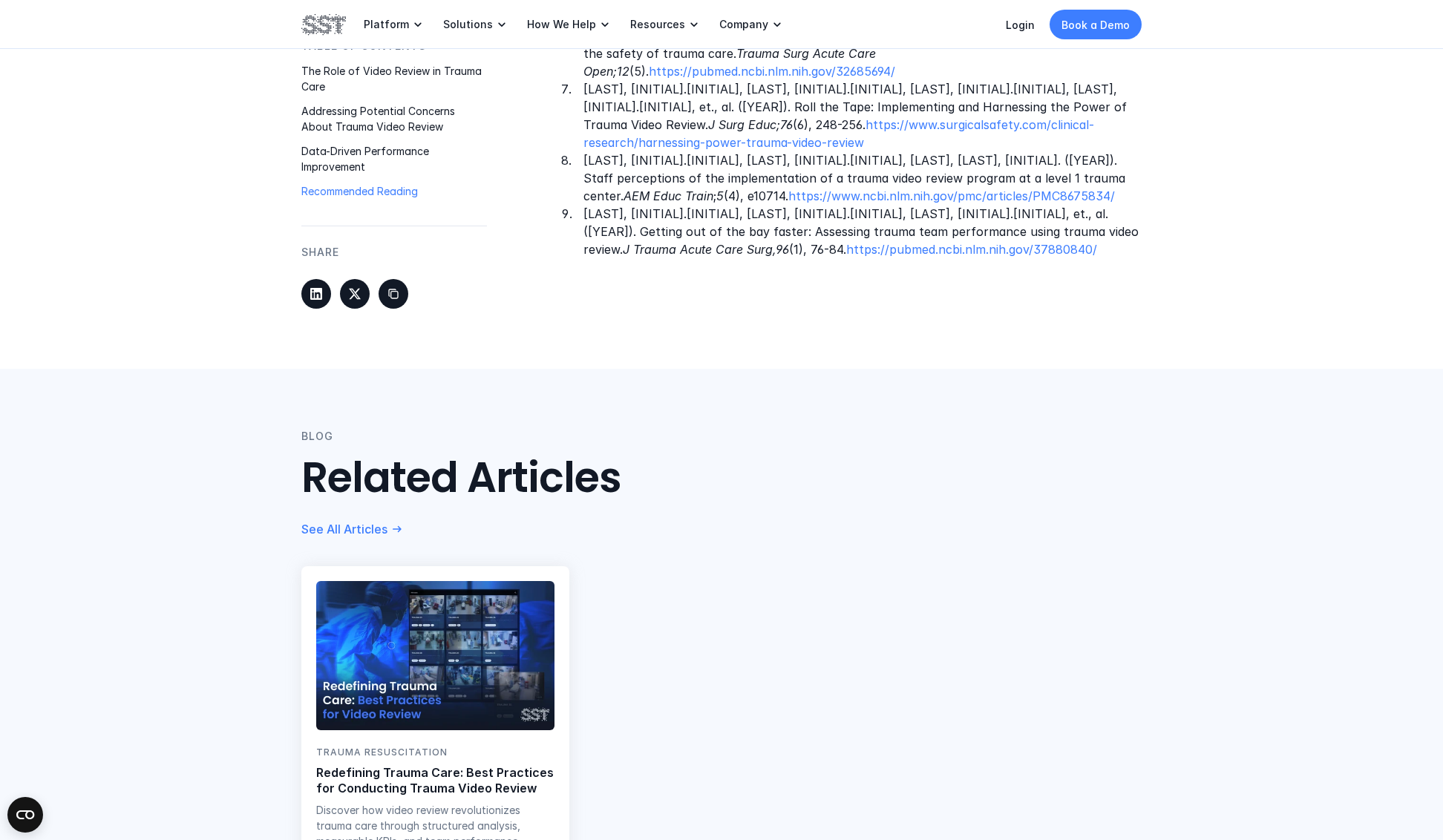 click at bounding box center [435, 655] 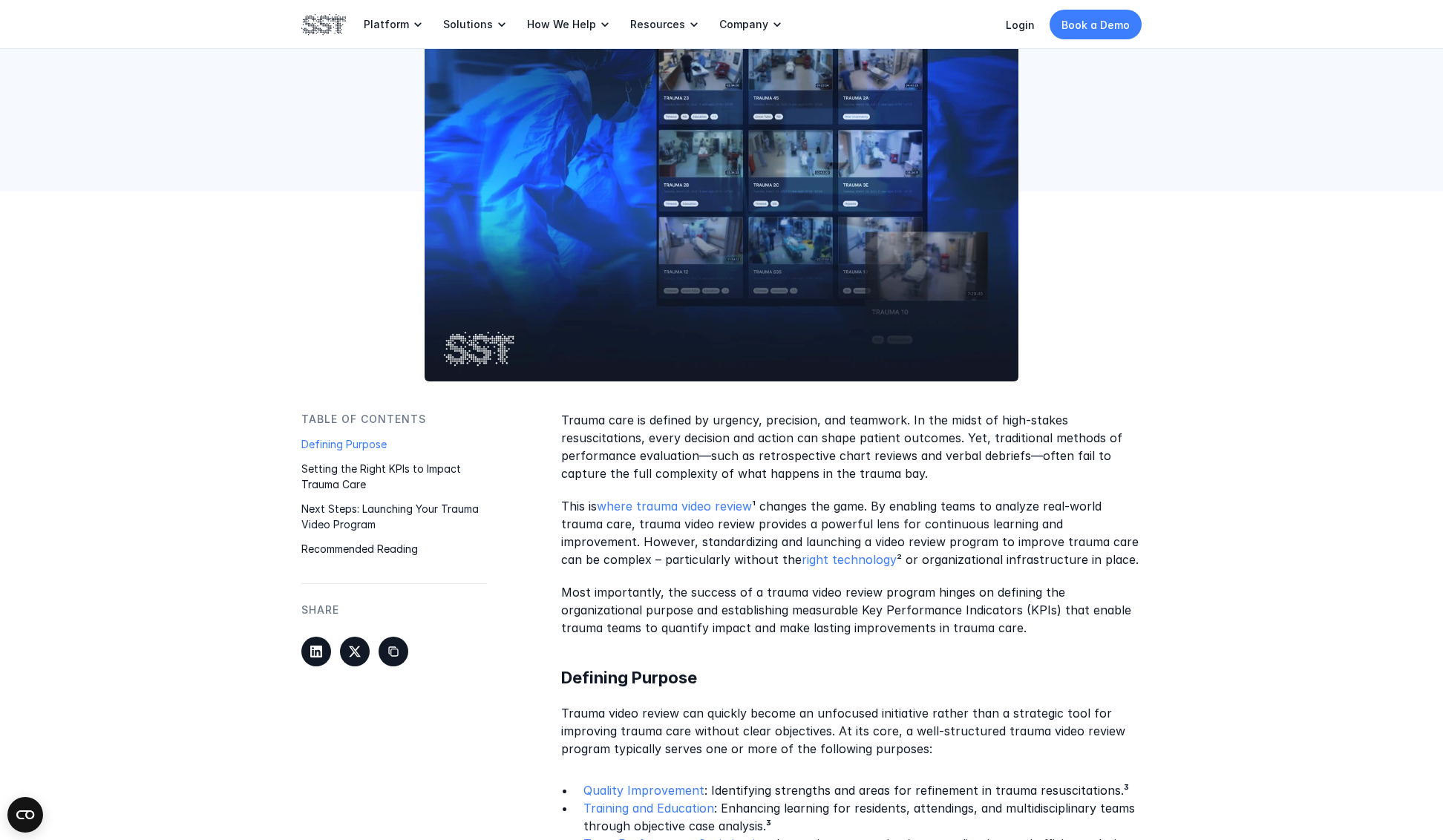 scroll, scrollTop: 0, scrollLeft: 0, axis: both 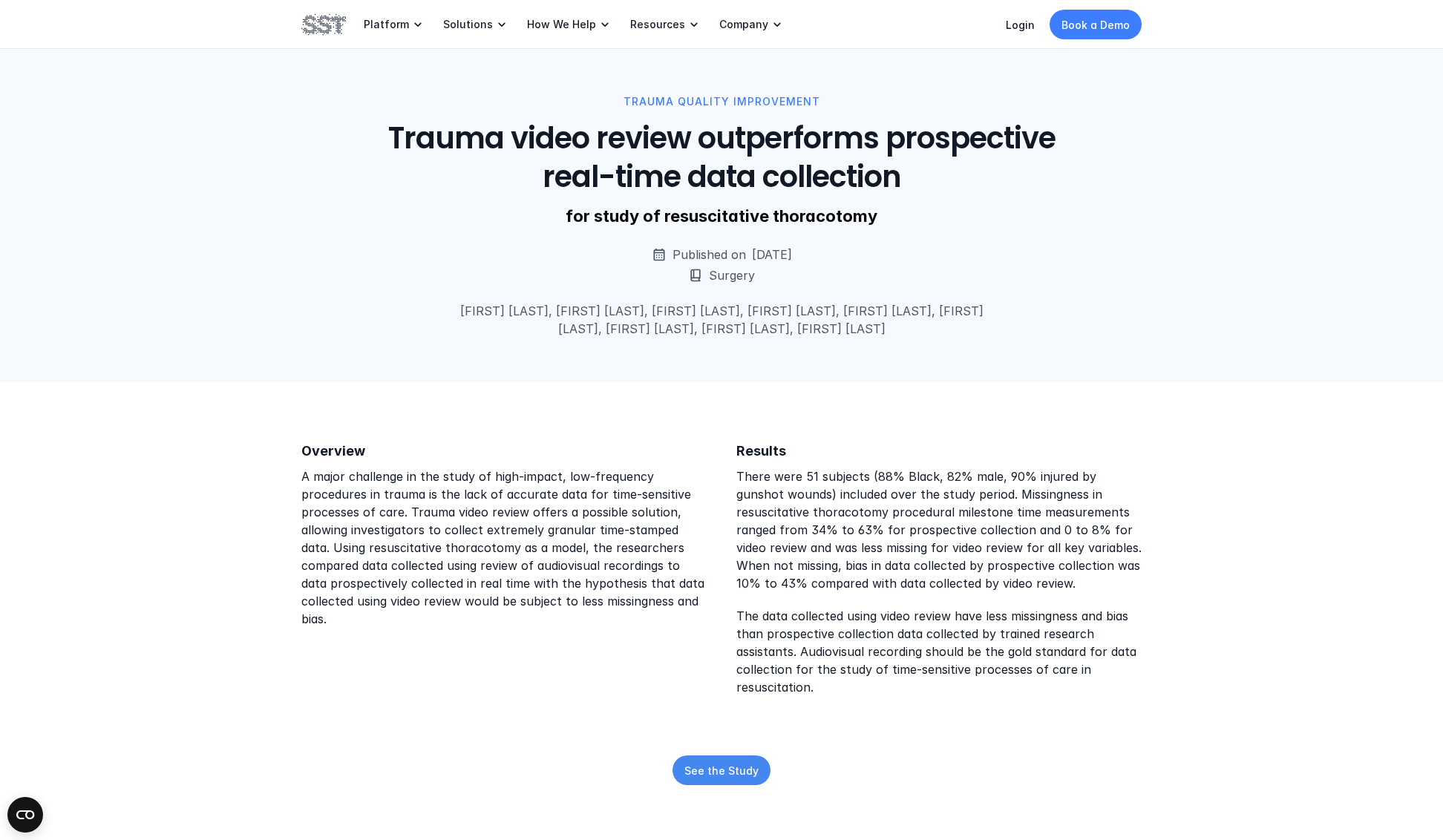 click on "See the Study" at bounding box center [722, 770] 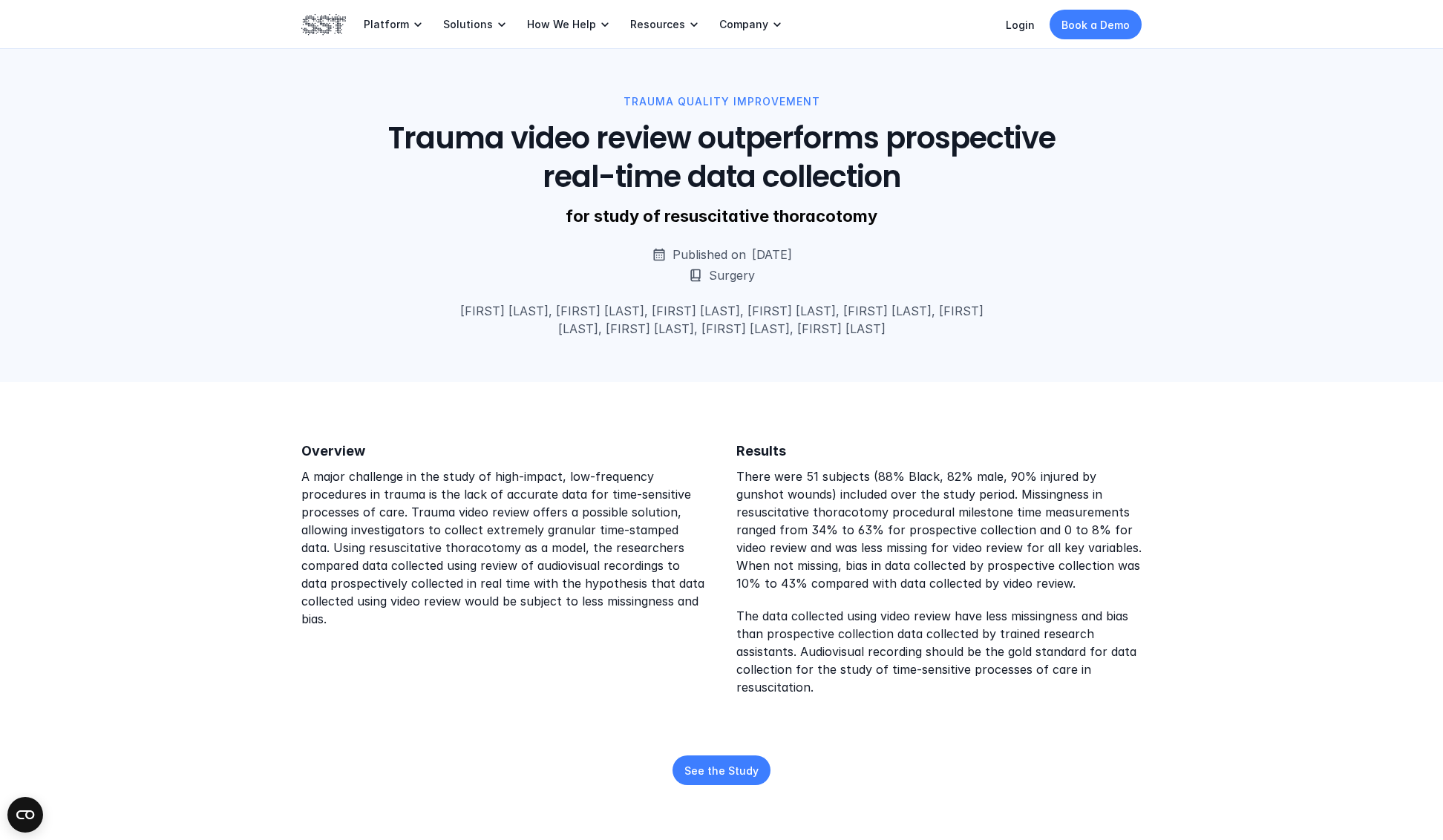 click on "Overview A major challenge in the study of high-impact, low-frequency procedures in trauma is the lack of accurate data for time-sensitive processes of care. Trauma video review offers a possible solution, allowing investigators to collect extremely granular time-stamped data. Using resuscitative thoracotomy as a model, the researchers compared data collected using review of audiovisual recordings to data prospectively collected in real time with the hypothesis that data collected using video review would be subject to less missingness and bias. Results There were 51 subjects (88% Black, 82% male, 90% injured by gunshot wounds) included over the study period. Missingness in resuscitative thoracotomy procedural milestone time measurements ranged from 34% to 63% for prospective collection and 0 to 8% for video review and was less missing for video review for all key variables. When not missing, bias in data collected by prospective collection was 10% to 43% compared with data collected by video review." at bounding box center (722, 613) 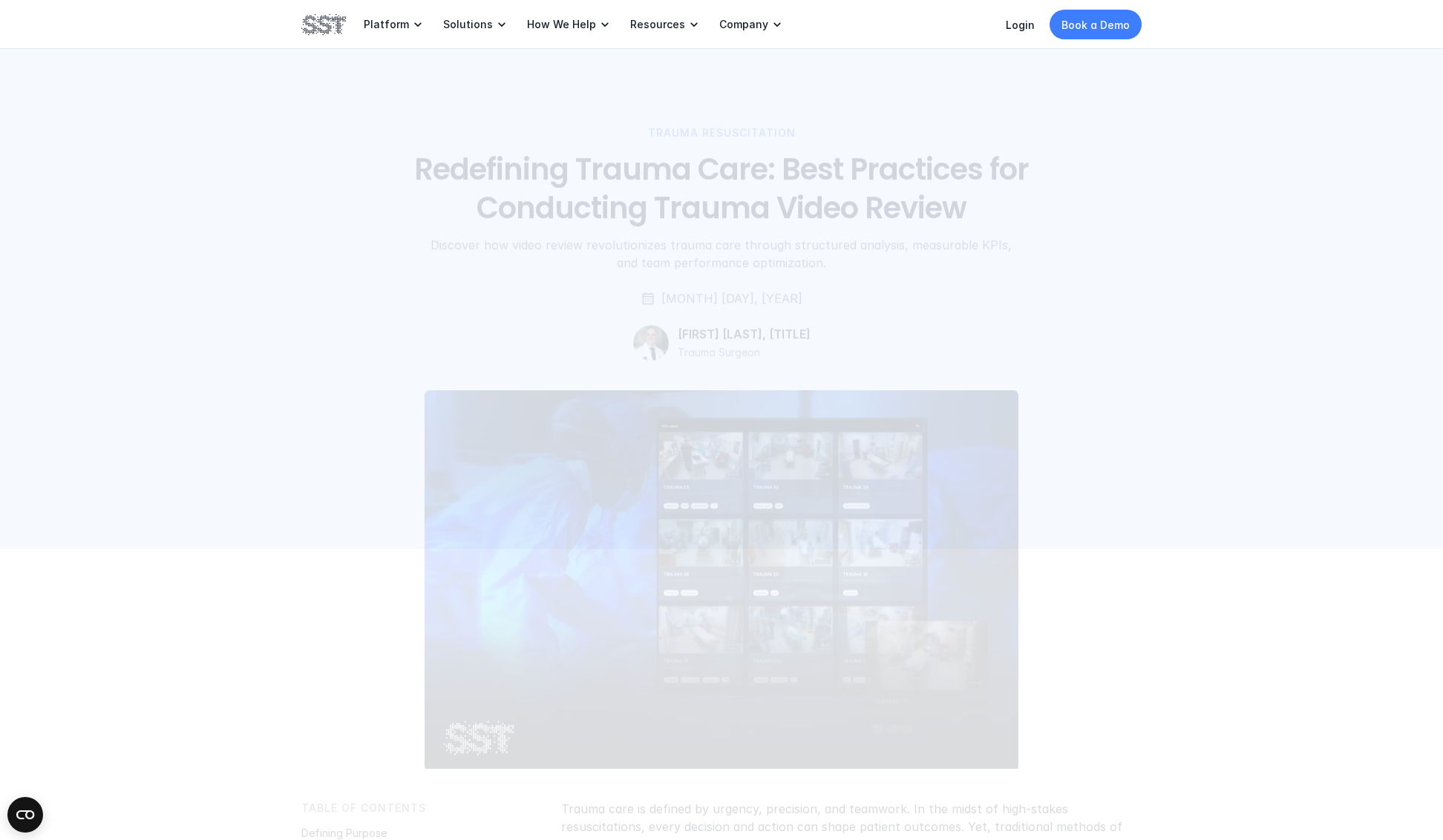 scroll, scrollTop: 0, scrollLeft: 0, axis: both 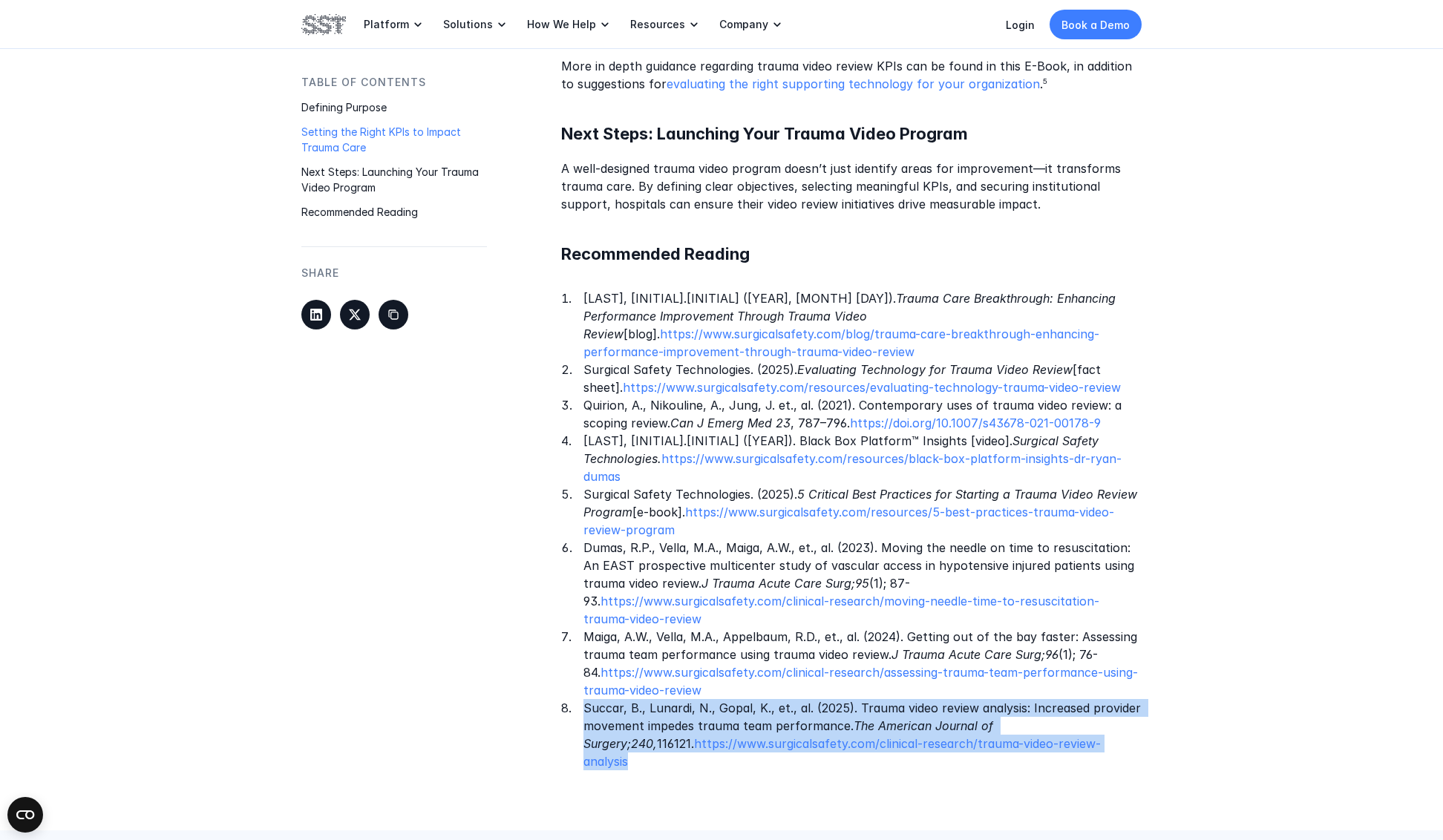 drag, startPoint x: 1073, startPoint y: 705, endPoint x: 563, endPoint y: 669, distance: 511.26901 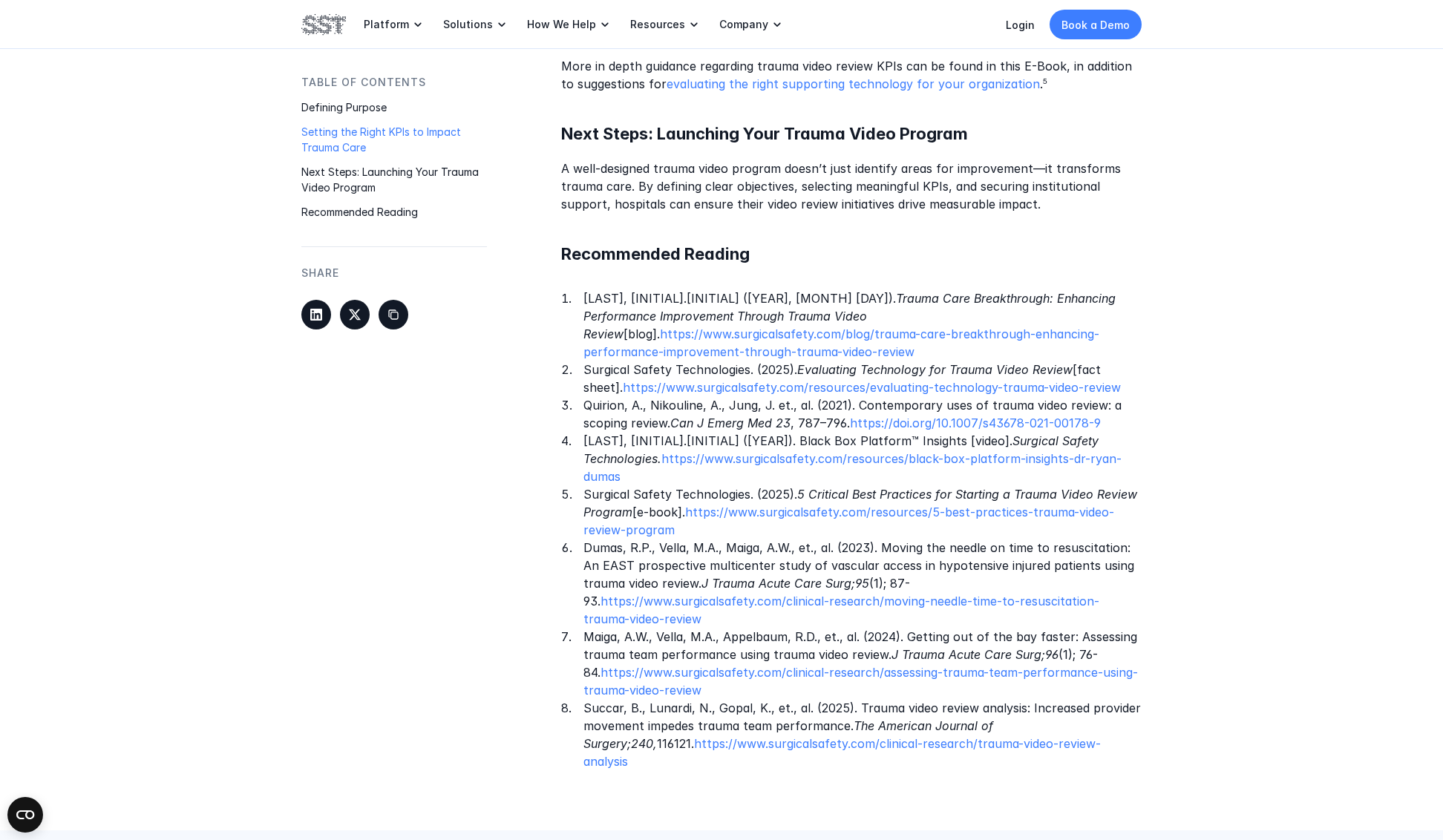 click on "Table of Contents Defining Purpose Setting the Right KPIs to Impact Trauma Care Next Steps: Launching Your Trauma Video Program Recommended Reading SHARE Trauma care is defined by urgency, precision, and teamwork. In the midst of high-stakes resuscitations, every decision and action can shape patient outcomes. Yet, traditional methods of performance evaluation—such as retrospective chart reviews and verbal debriefs—often fail to capture the full complexity of what happens in the trauma bay. This is  where trauma video review ¹ changes the game. By enabling teams to analyze real-world trauma care, trauma video review provides a powerful lens for continuous learning and improvement. However, standardizing and launching a video review program to improve trauma care can be complex – particularly without the  right technology ² or organizational infrastructure in place.  Defining Purpose Quality Improvement : Identifying strengths and areas for refinement in trauma resuscitations.³   Process Refinement" at bounding box center [722, 3] 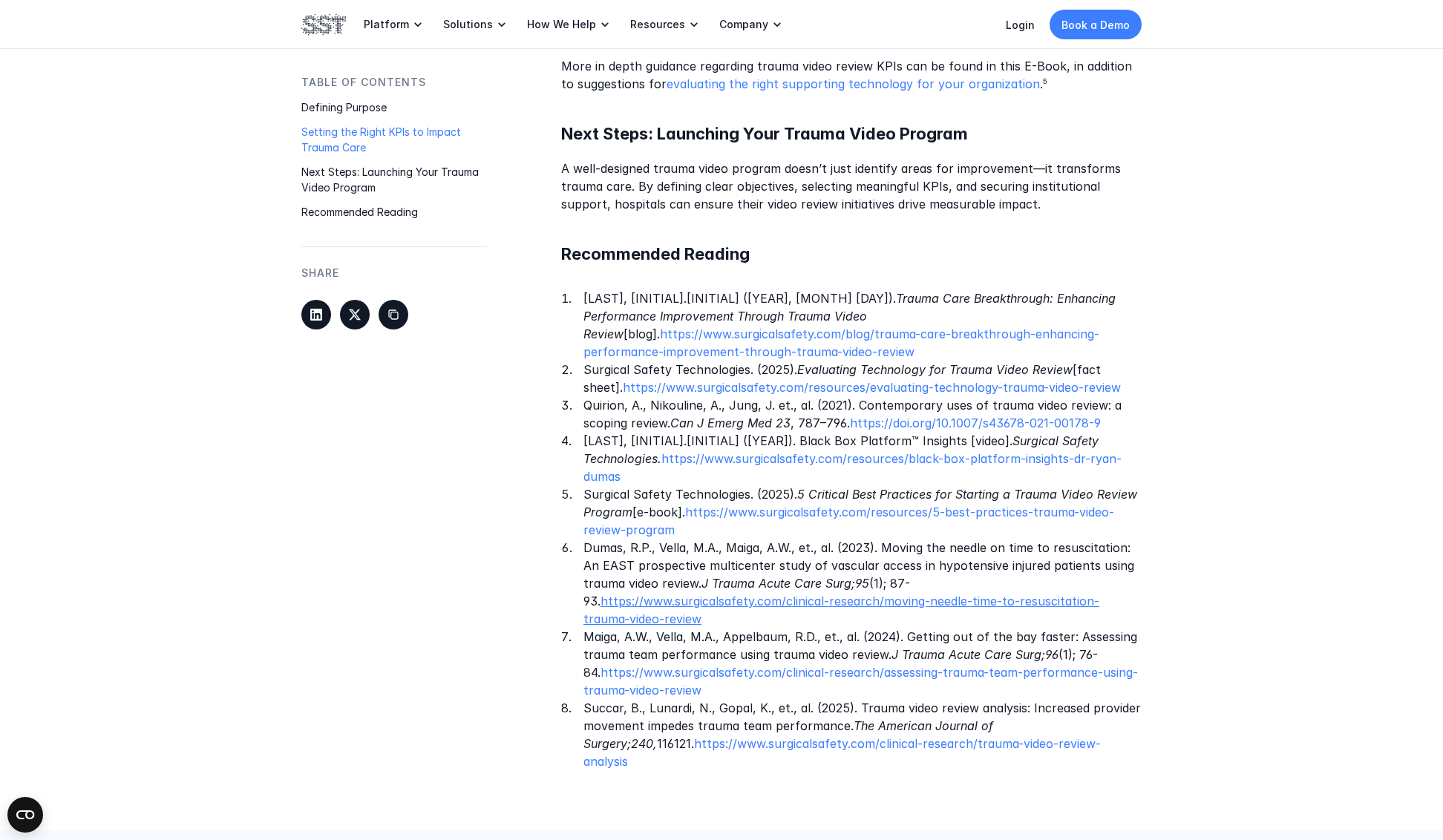 click on "https://www.surgicalsafety.com/clinical-research/moving-needle-time-to-resuscitation-trauma-video-review" at bounding box center (841, 611) 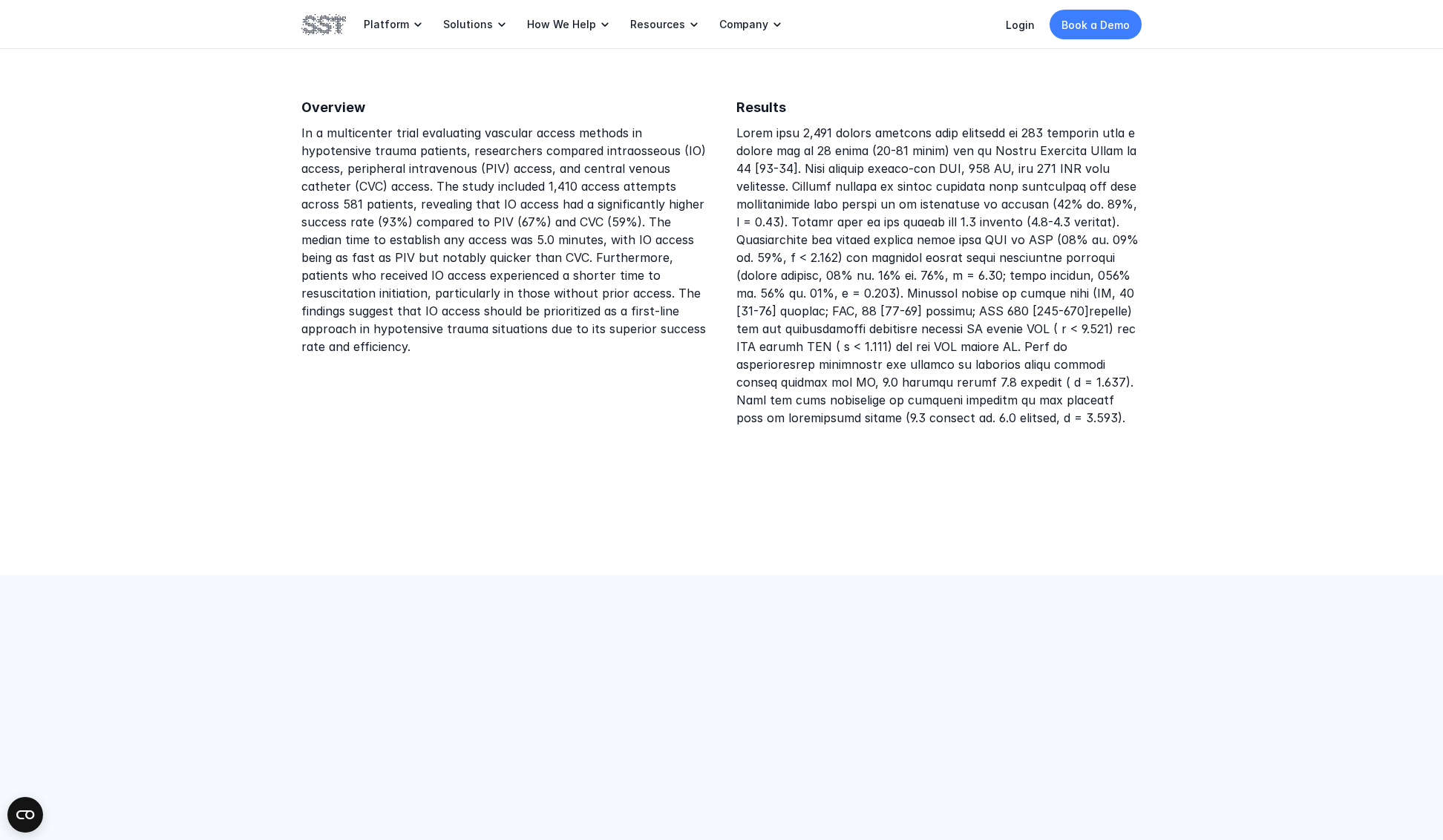 scroll, scrollTop: 752, scrollLeft: 0, axis: vertical 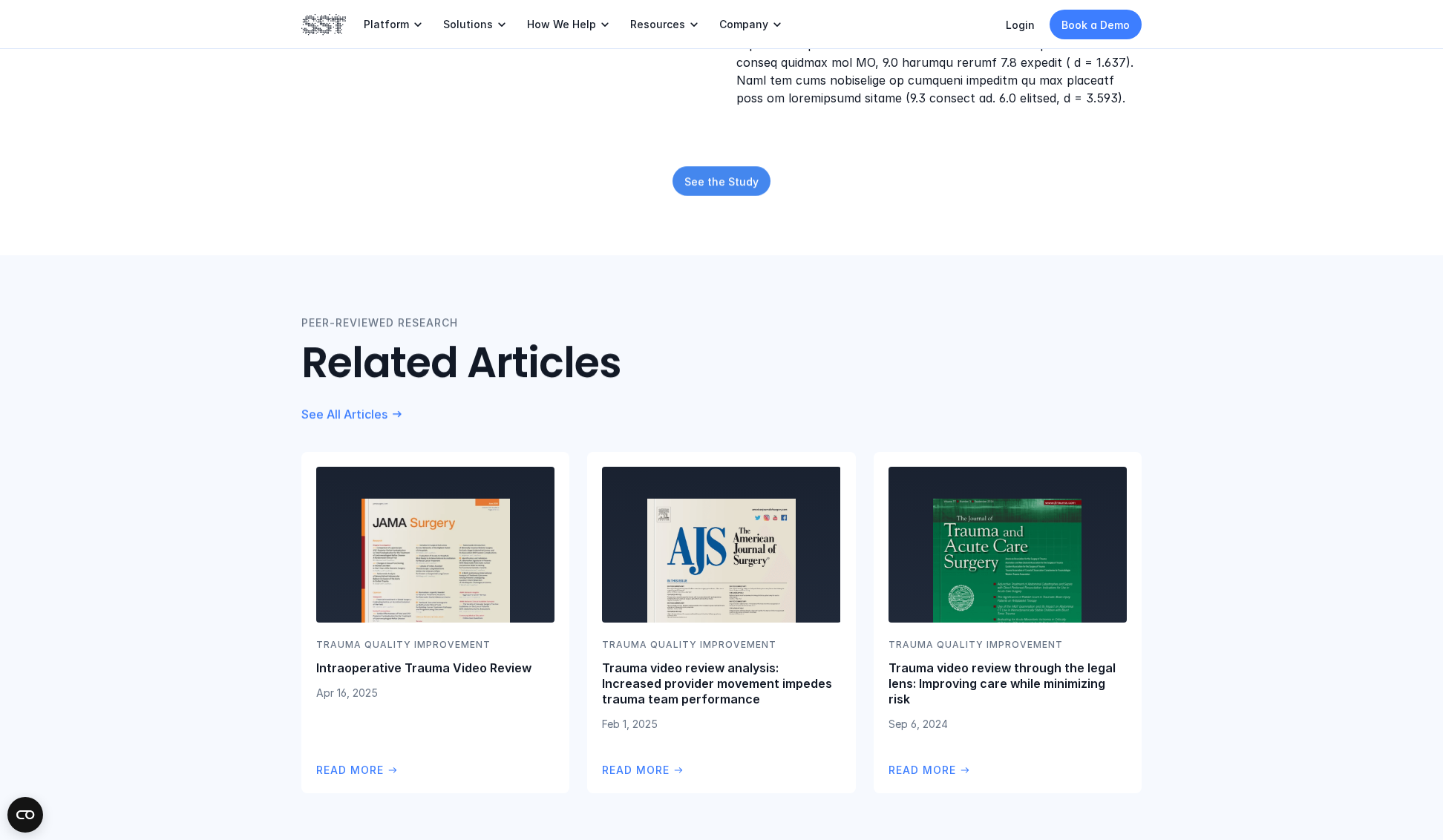 click on "See the Study" at bounding box center (722, 181) 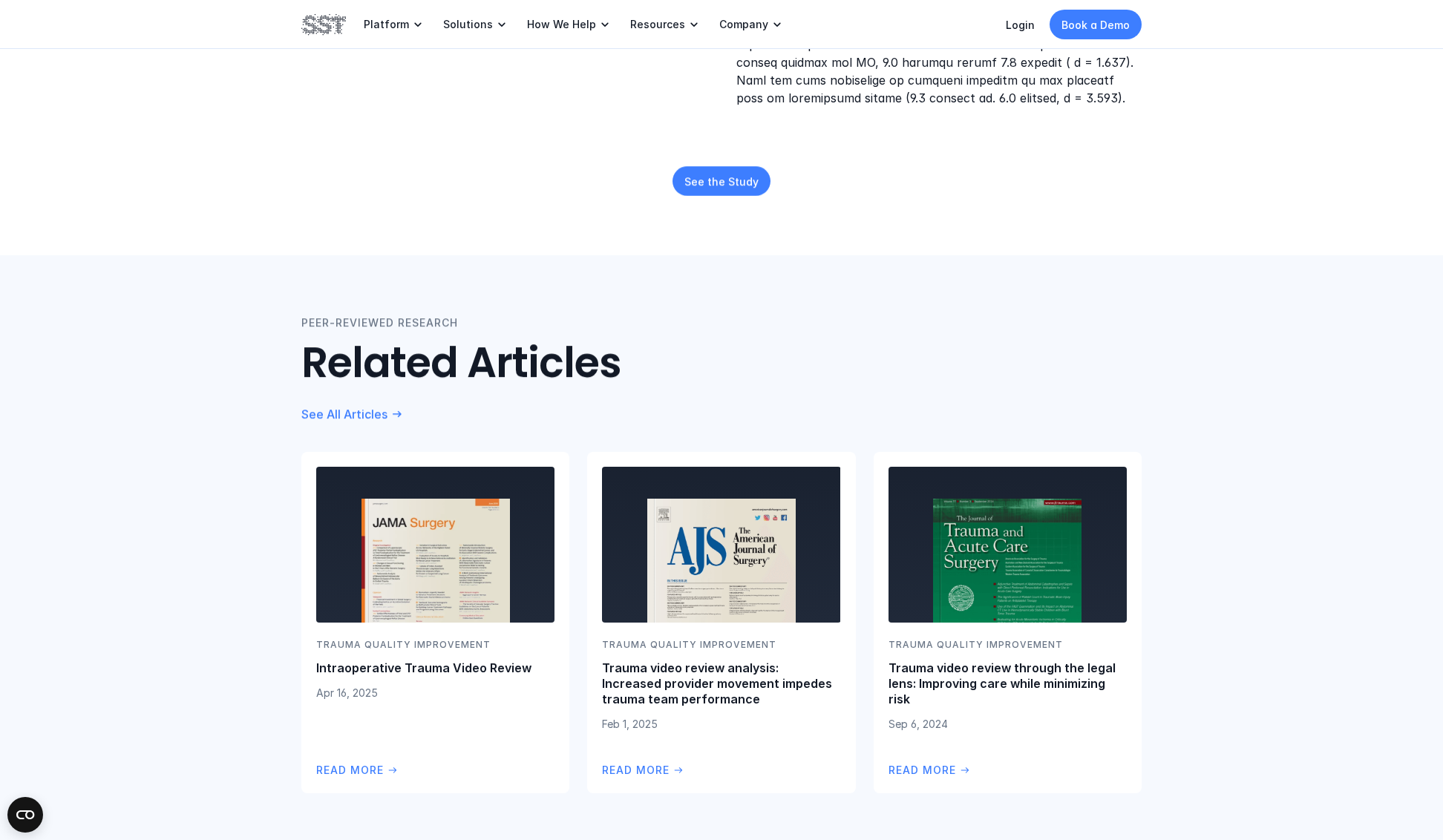 scroll, scrollTop: 229, scrollLeft: 0, axis: vertical 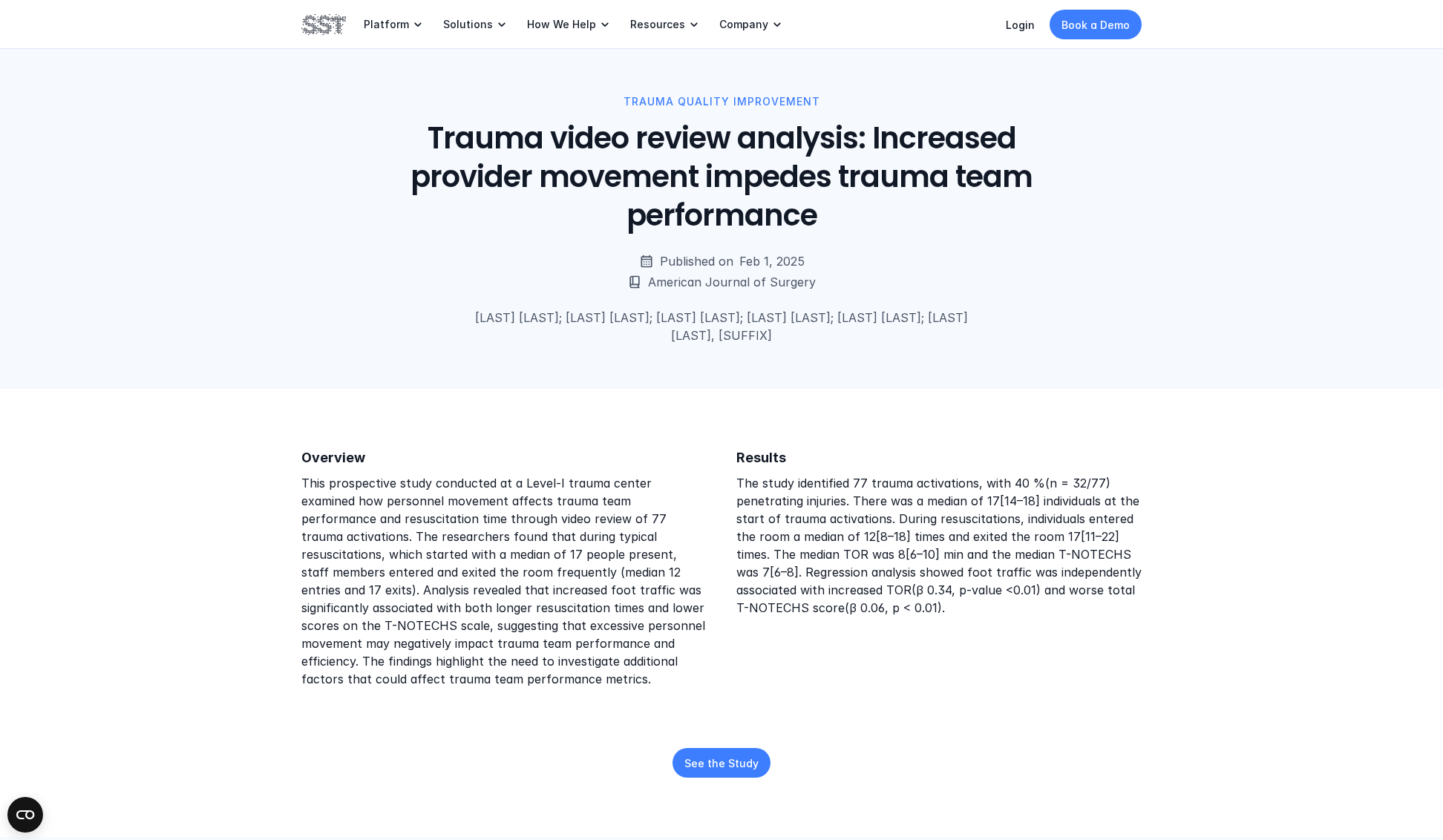 click on "See the Study" at bounding box center [722, 762] 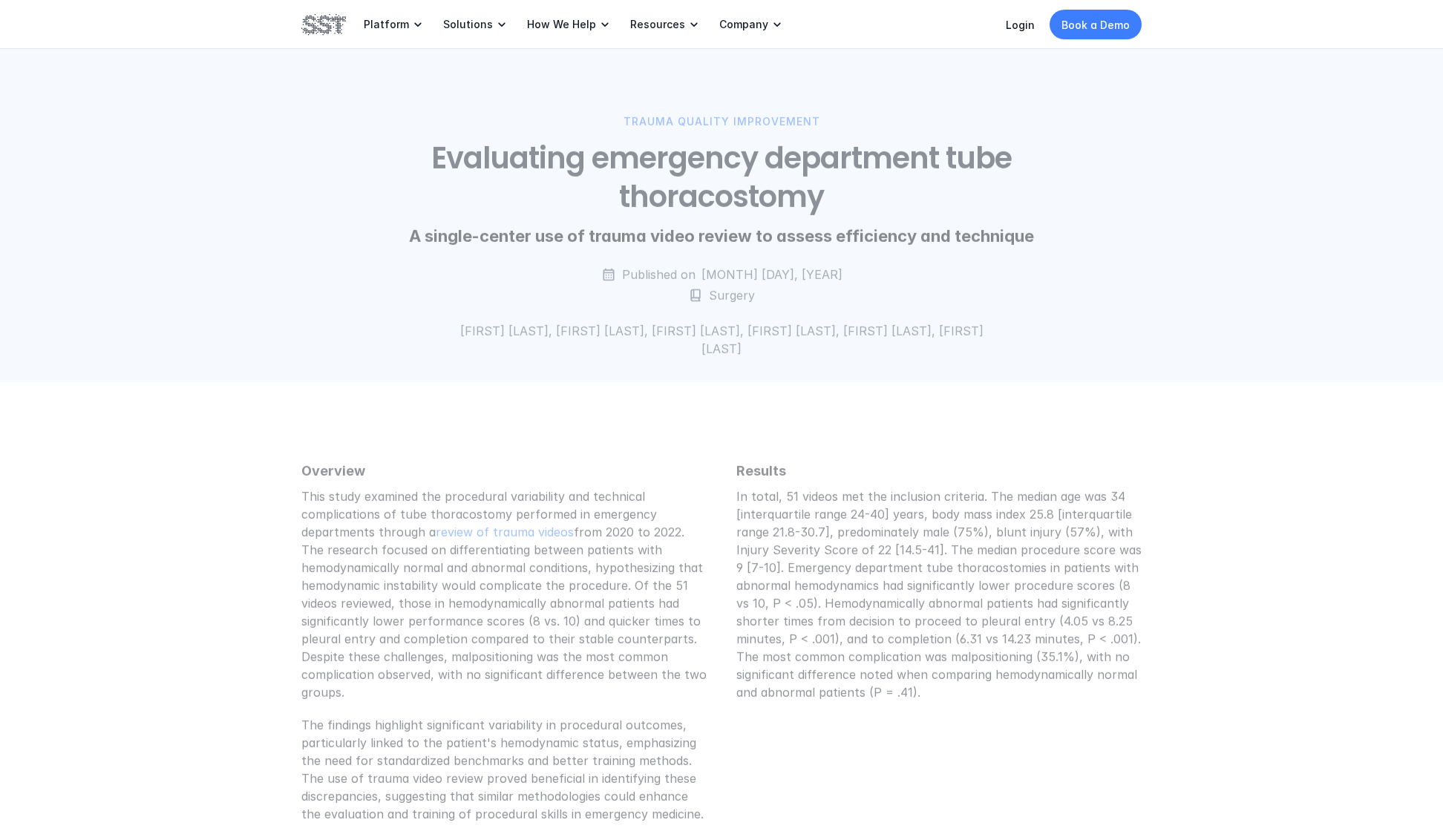 scroll, scrollTop: 0, scrollLeft: 0, axis: both 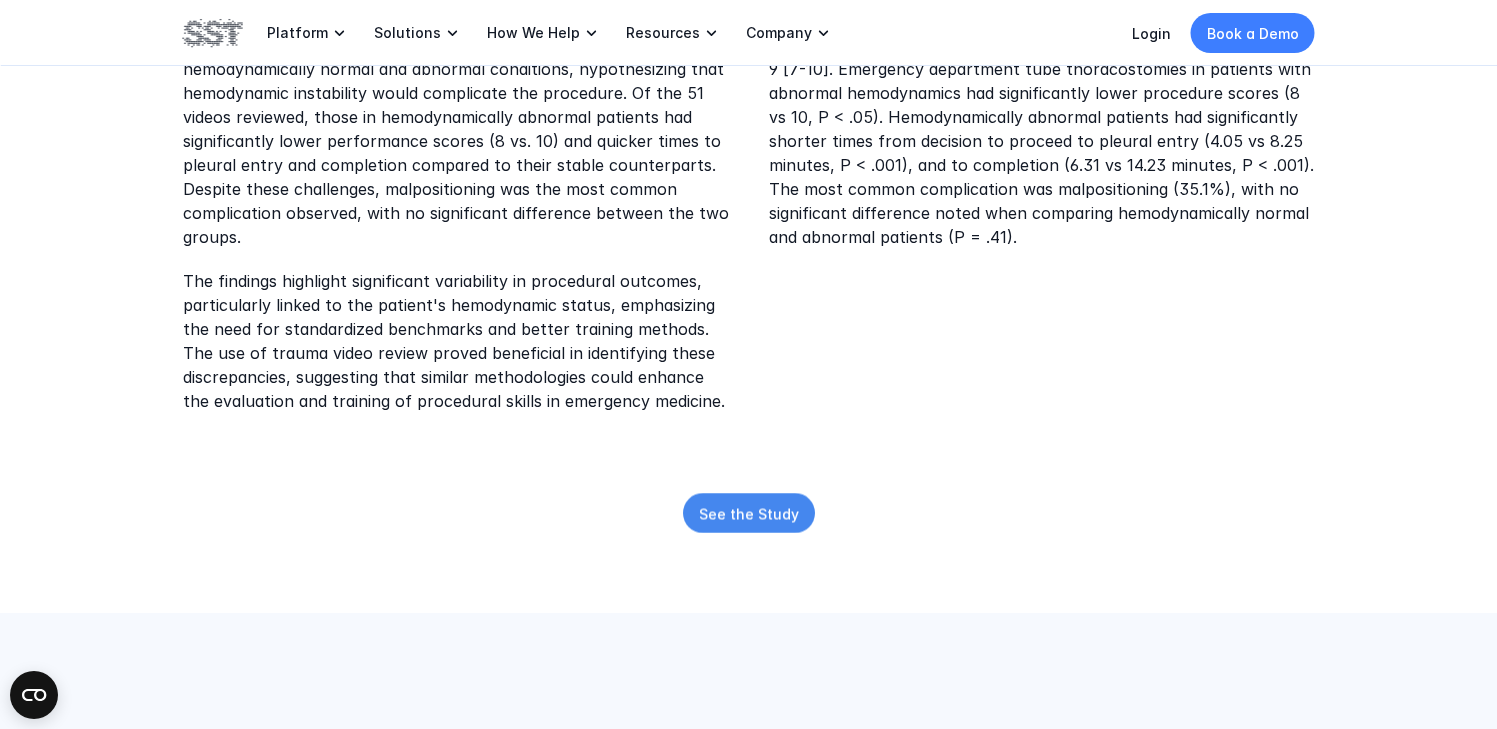click on "See the Study" at bounding box center (749, 513) 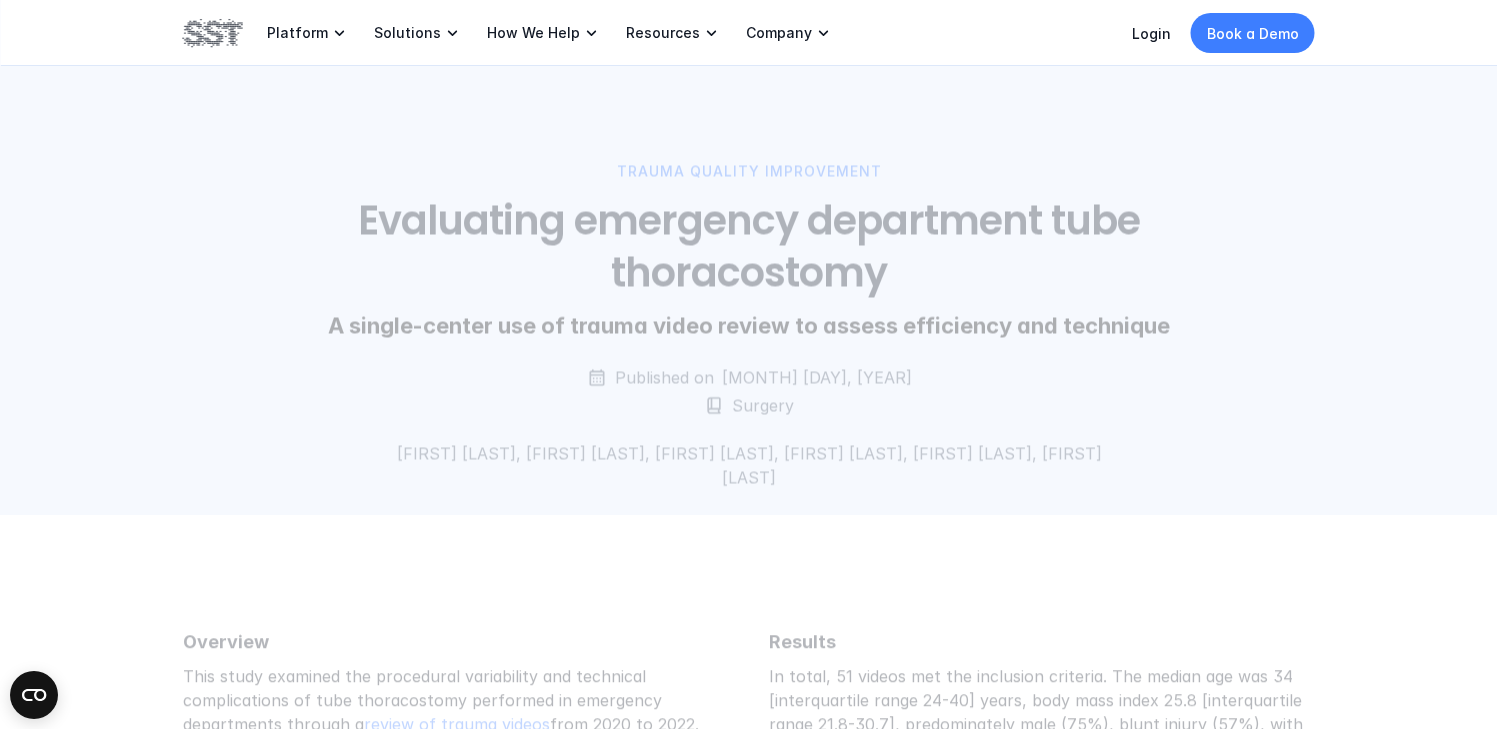 scroll, scrollTop: 0, scrollLeft: 0, axis: both 